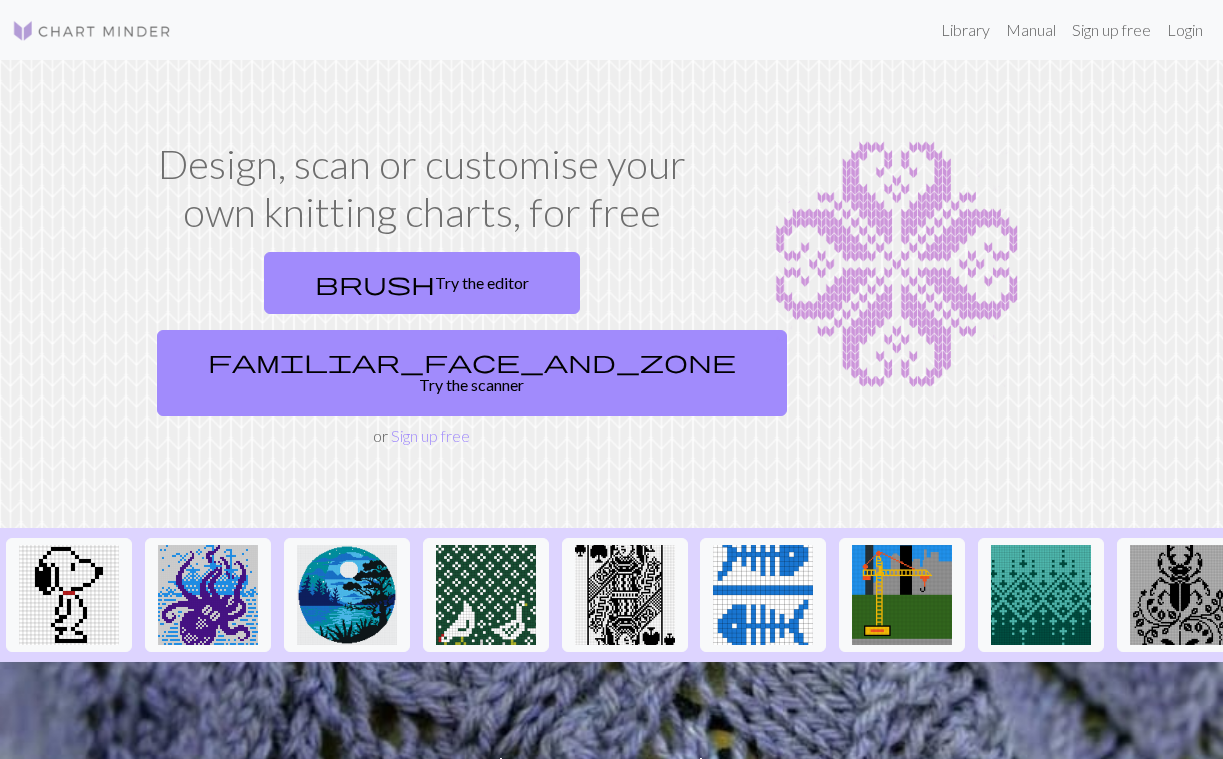 scroll, scrollTop: 0, scrollLeft: 0, axis: both 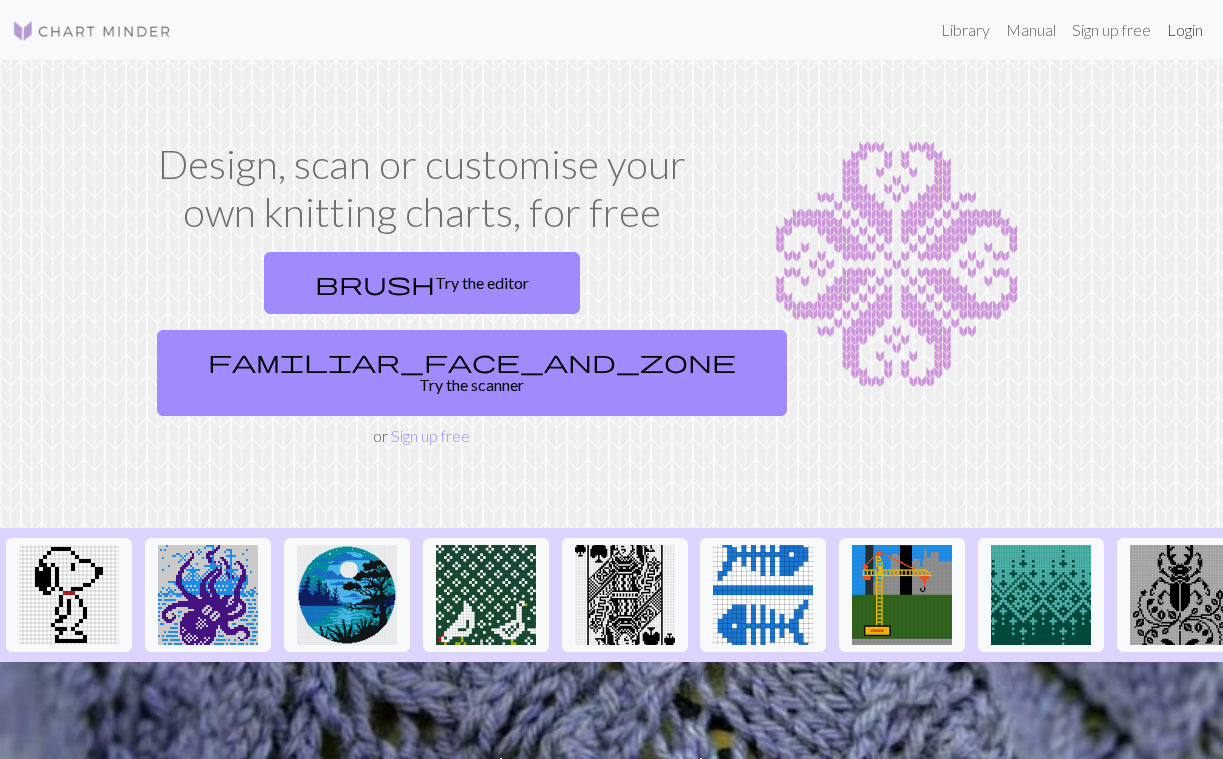 click on "Login" at bounding box center (1185, 30) 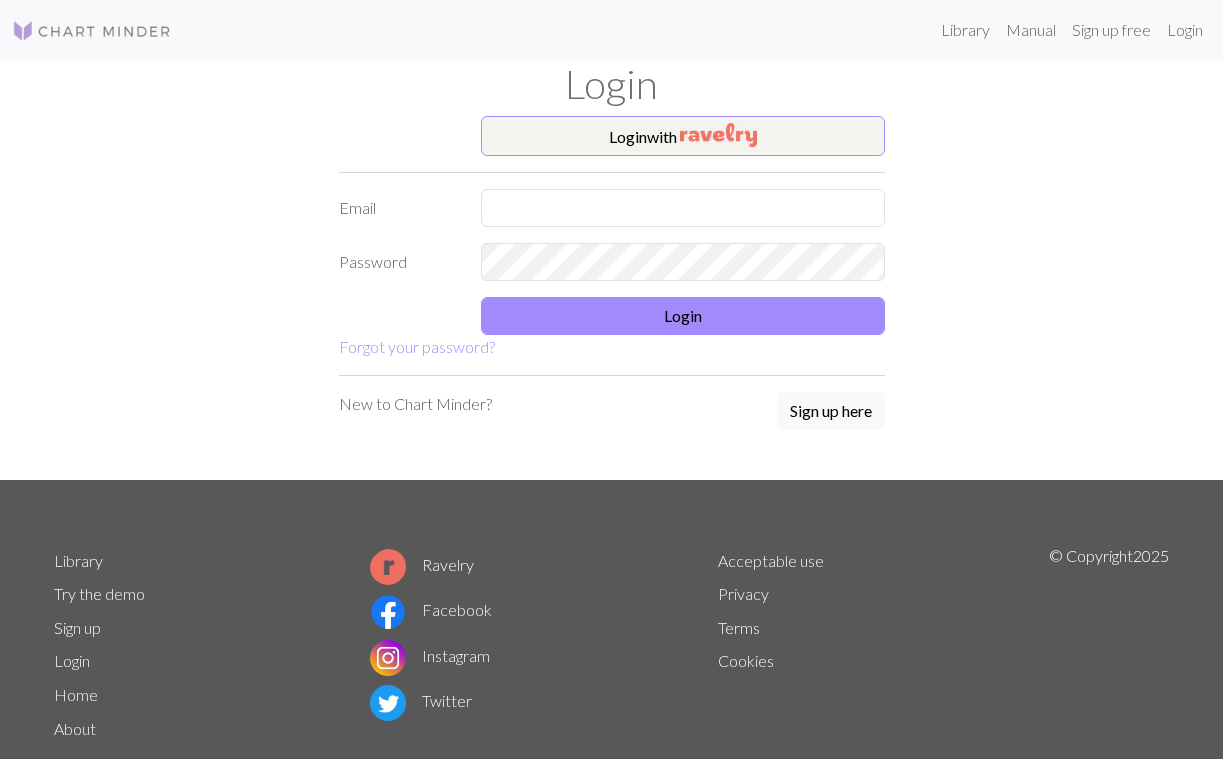 click on "Login" at bounding box center (612, 84) 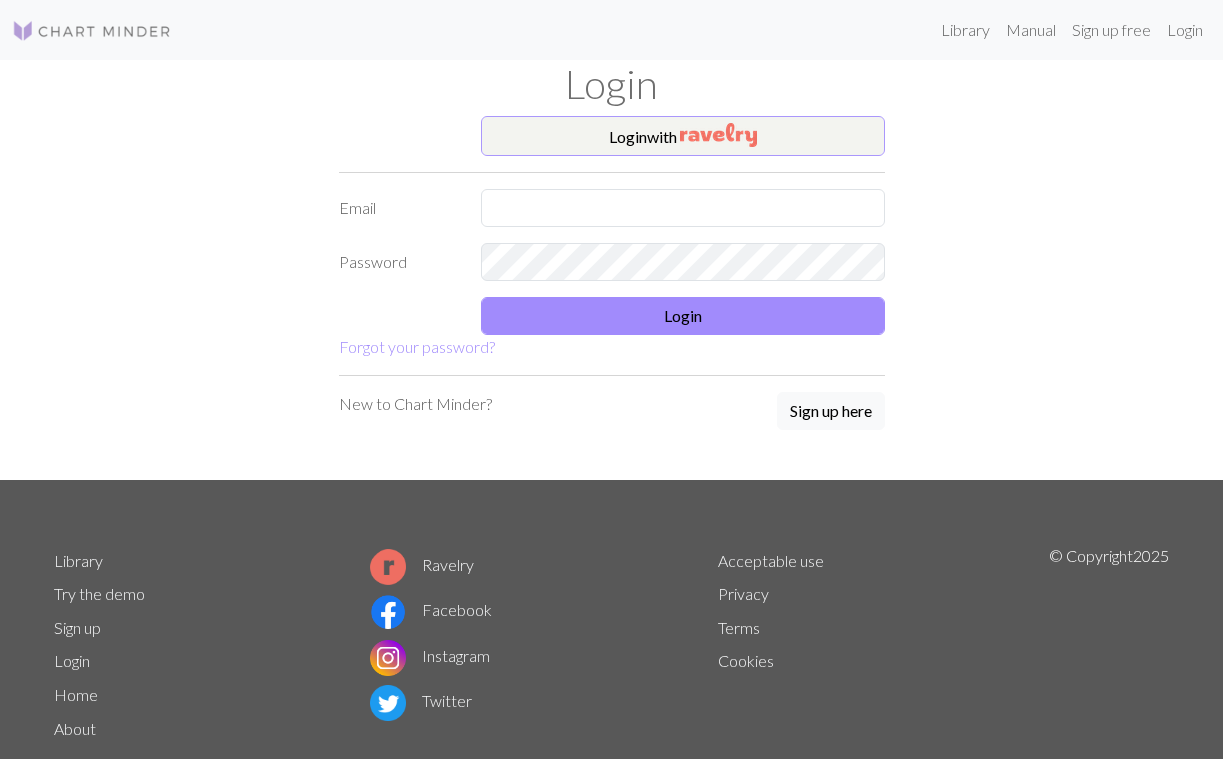 click at bounding box center (718, 135) 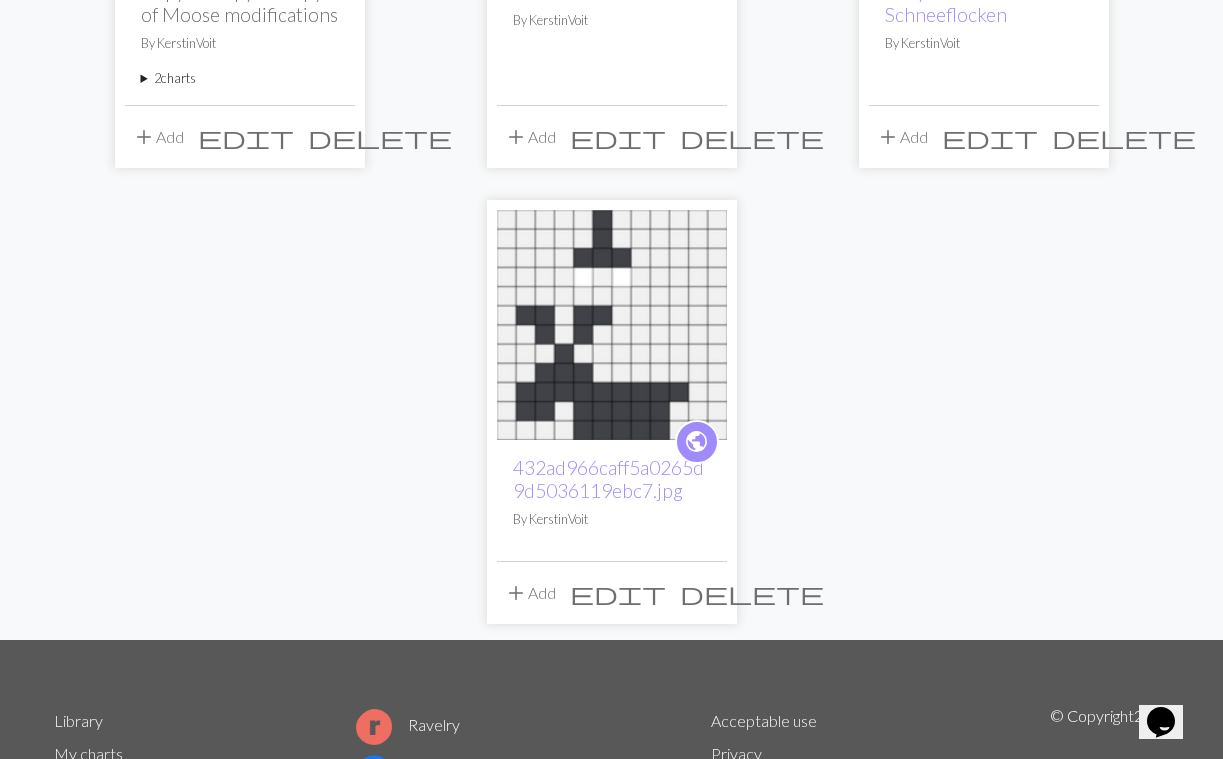 scroll, scrollTop: 475, scrollLeft: 0, axis: vertical 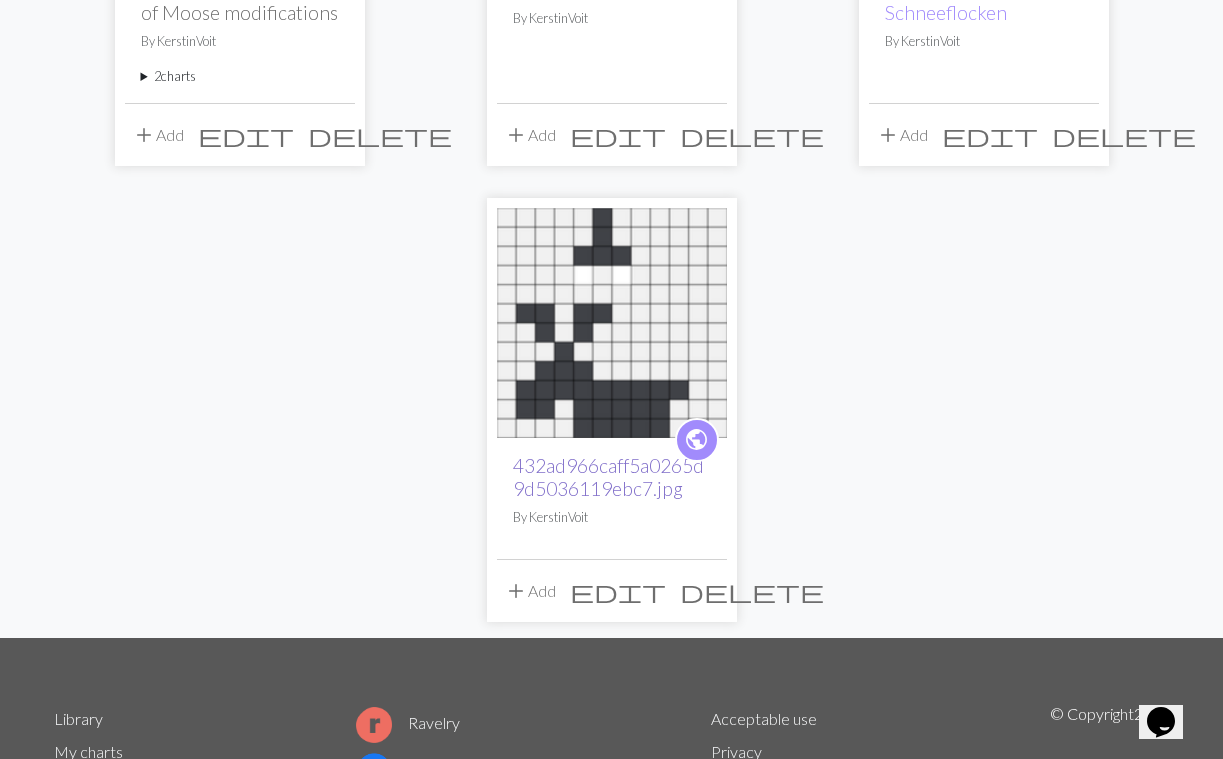 click on "432ad966caff5a0265d9d5036119ebc7.jpg" at bounding box center [608, 477] 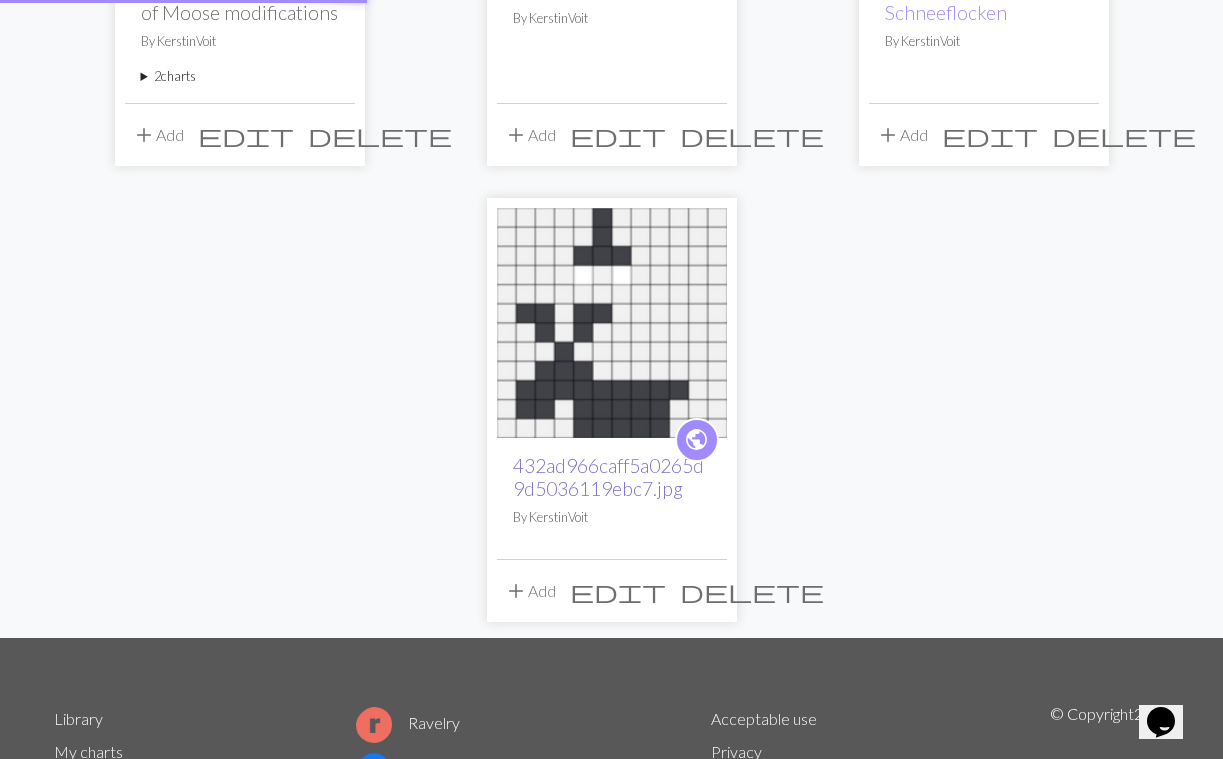 scroll, scrollTop: 0, scrollLeft: 0, axis: both 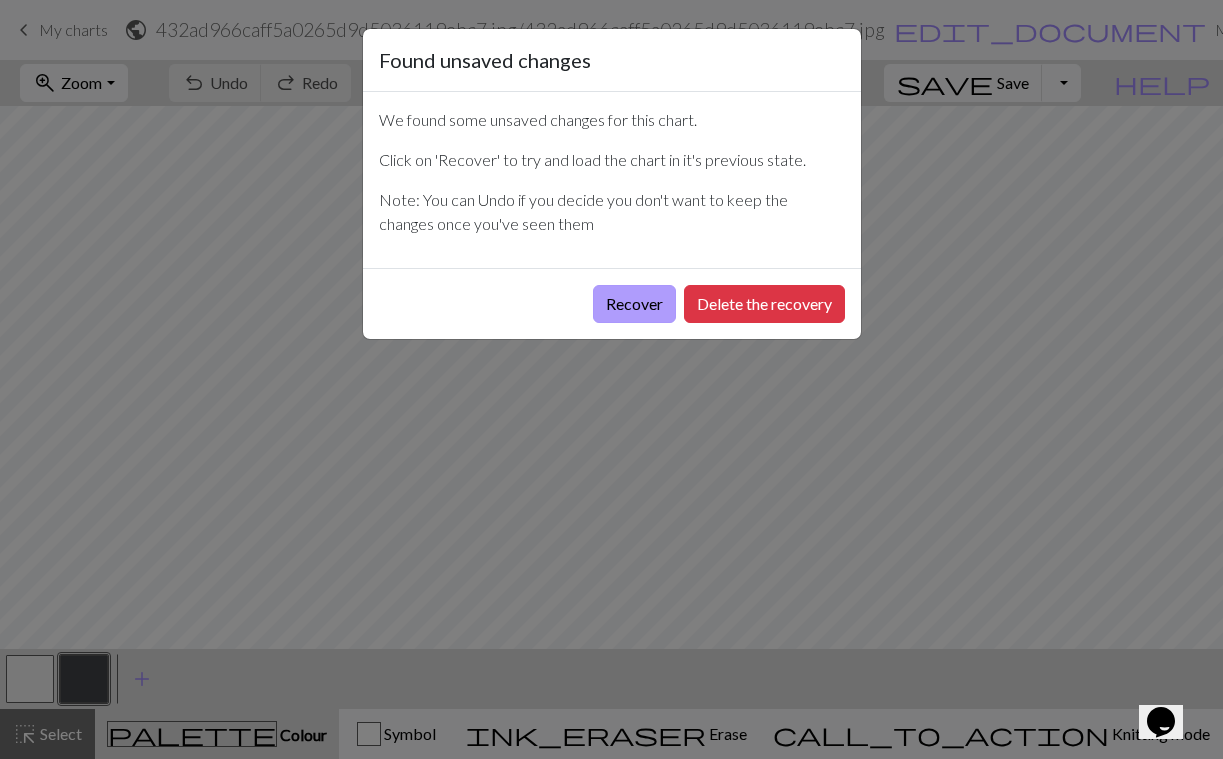 click on "Recover" at bounding box center (634, 304) 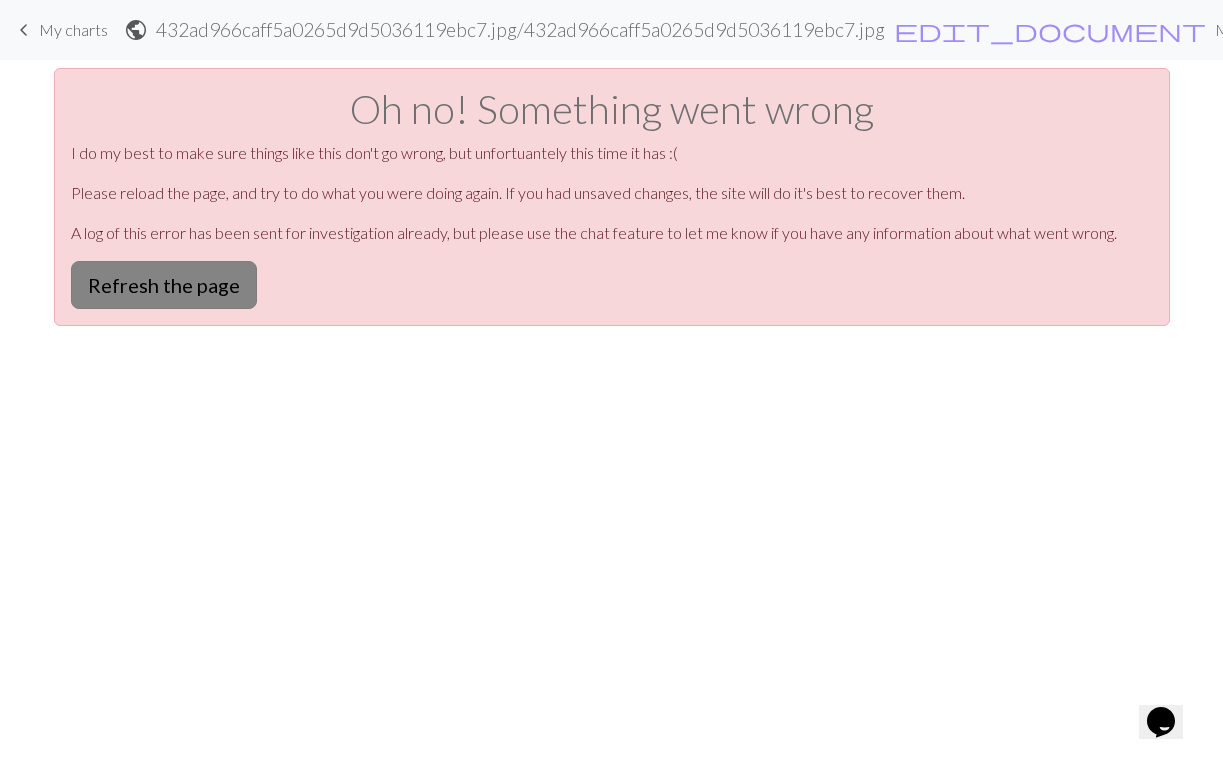 click on "Refresh the page" at bounding box center [164, 285] 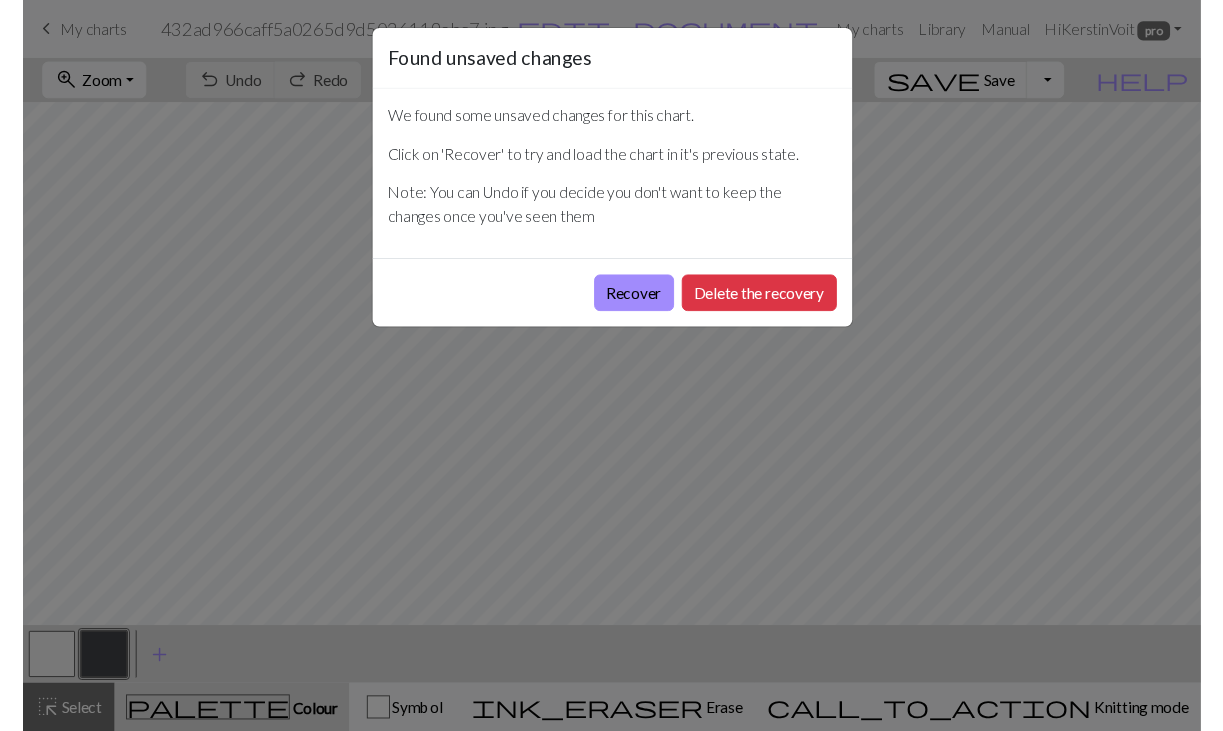 scroll, scrollTop: 0, scrollLeft: 0, axis: both 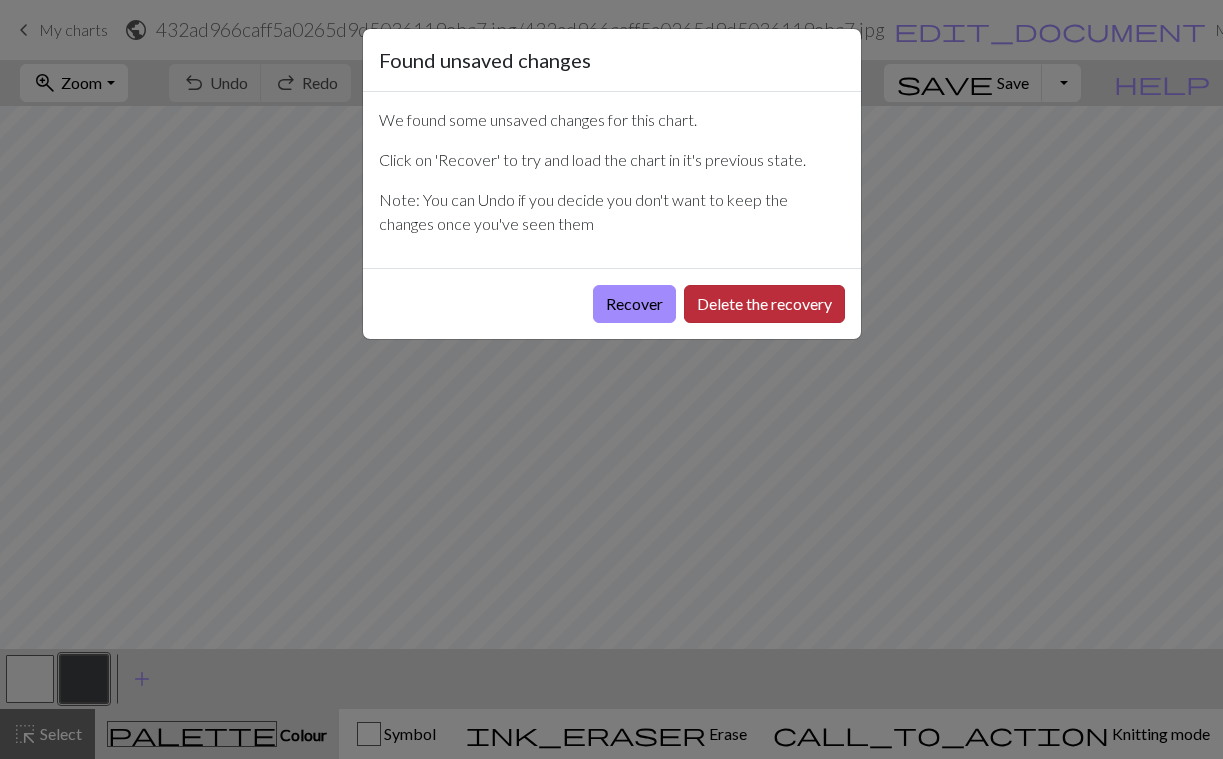 click on "Delete the recovery" at bounding box center (764, 304) 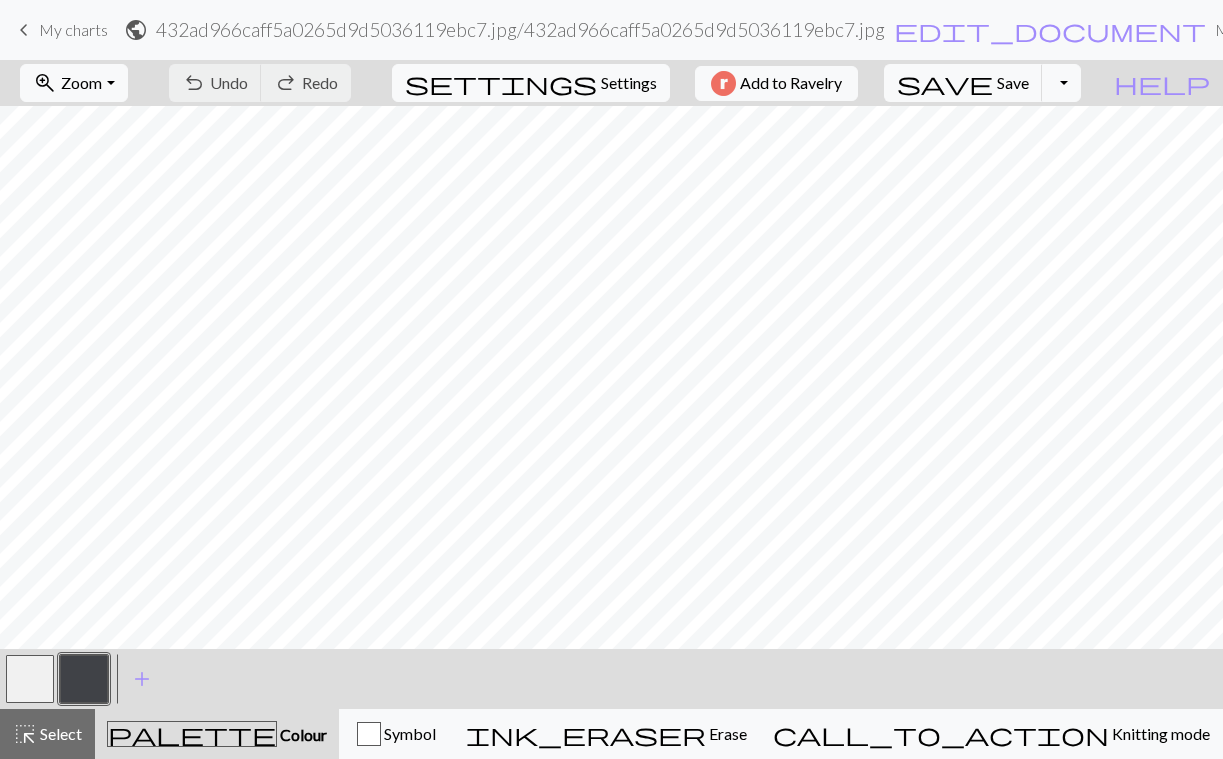 click on "432ad966caff5a0265d9d5036119ebc7.jpg  /  432ad966caff5a0265d9d5036119ebc7.jpg" at bounding box center [520, 29] 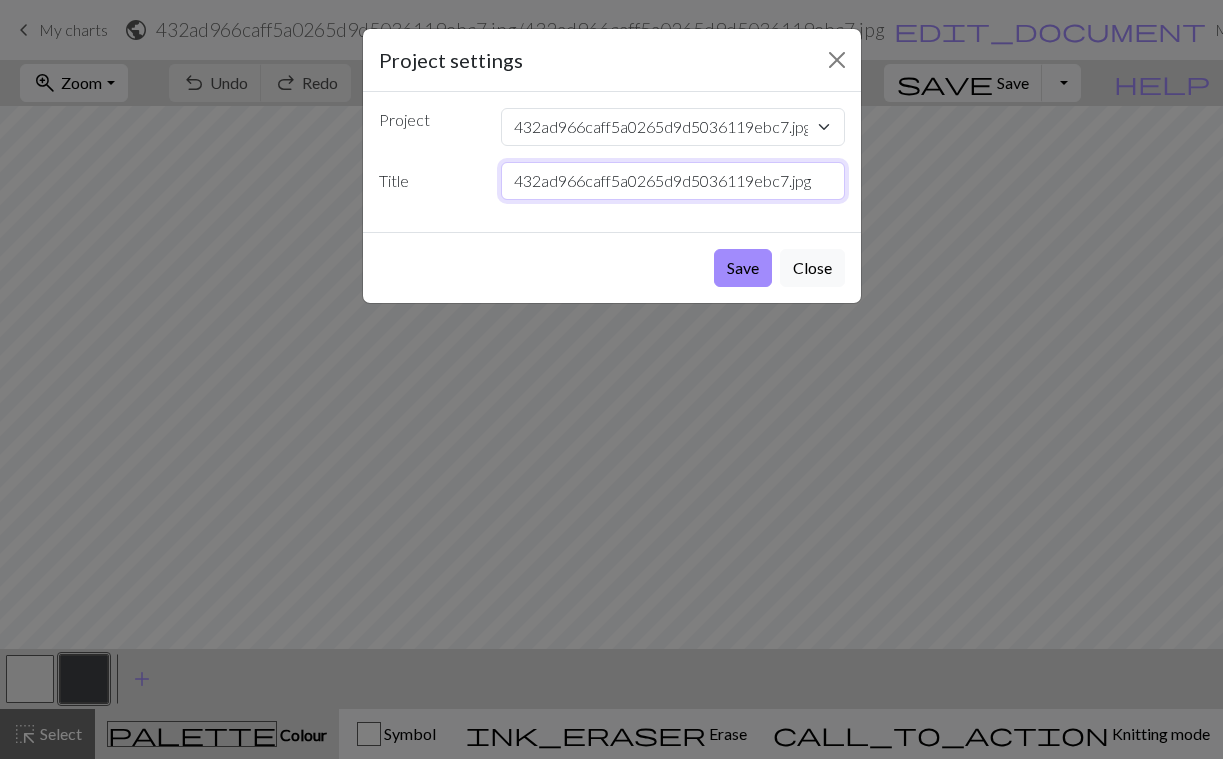 click on "432ad966caff5a0265d9d5036119ebc7.jpg" at bounding box center [673, 181] 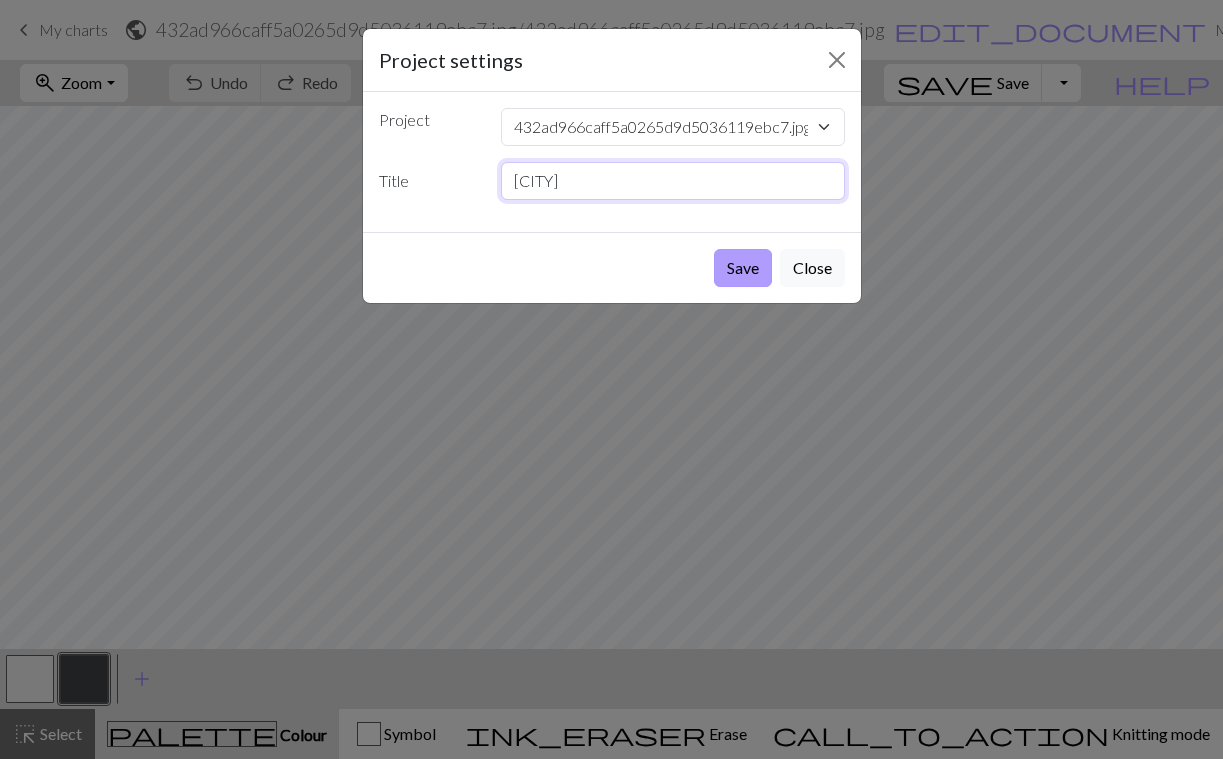 type on "[CITY]" 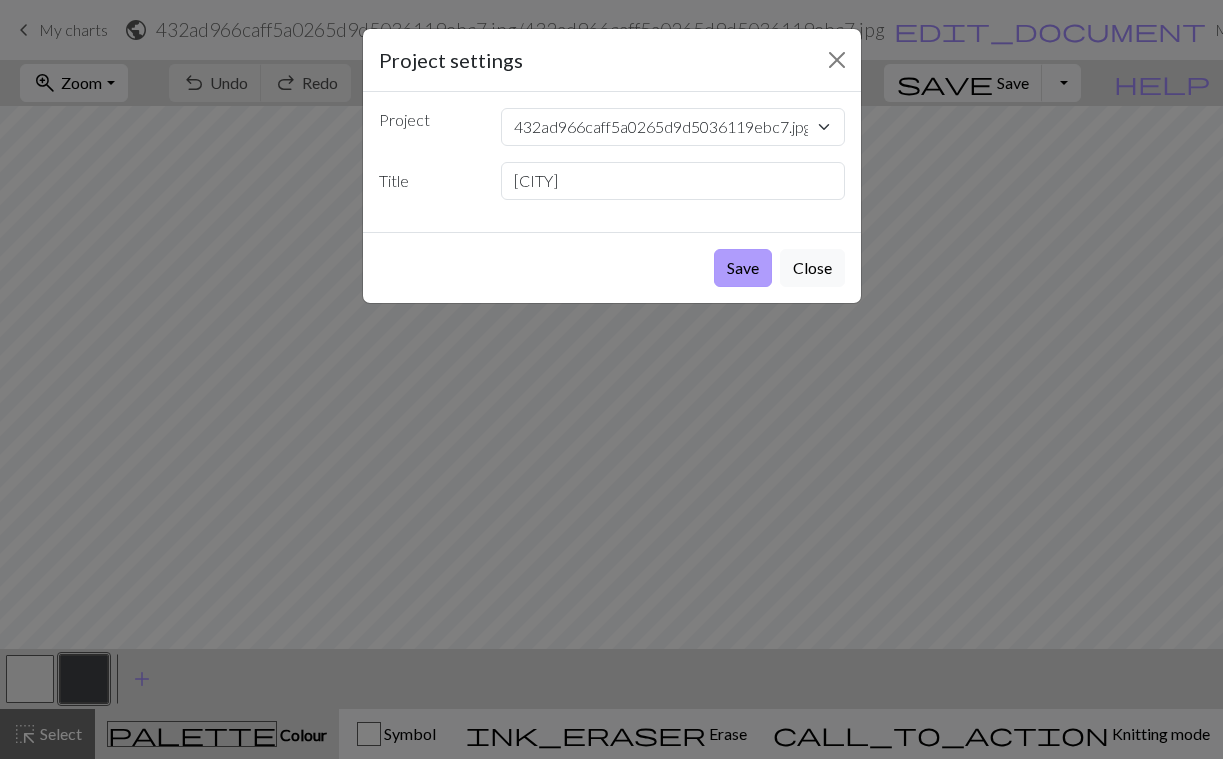 click on "Save" at bounding box center (743, 268) 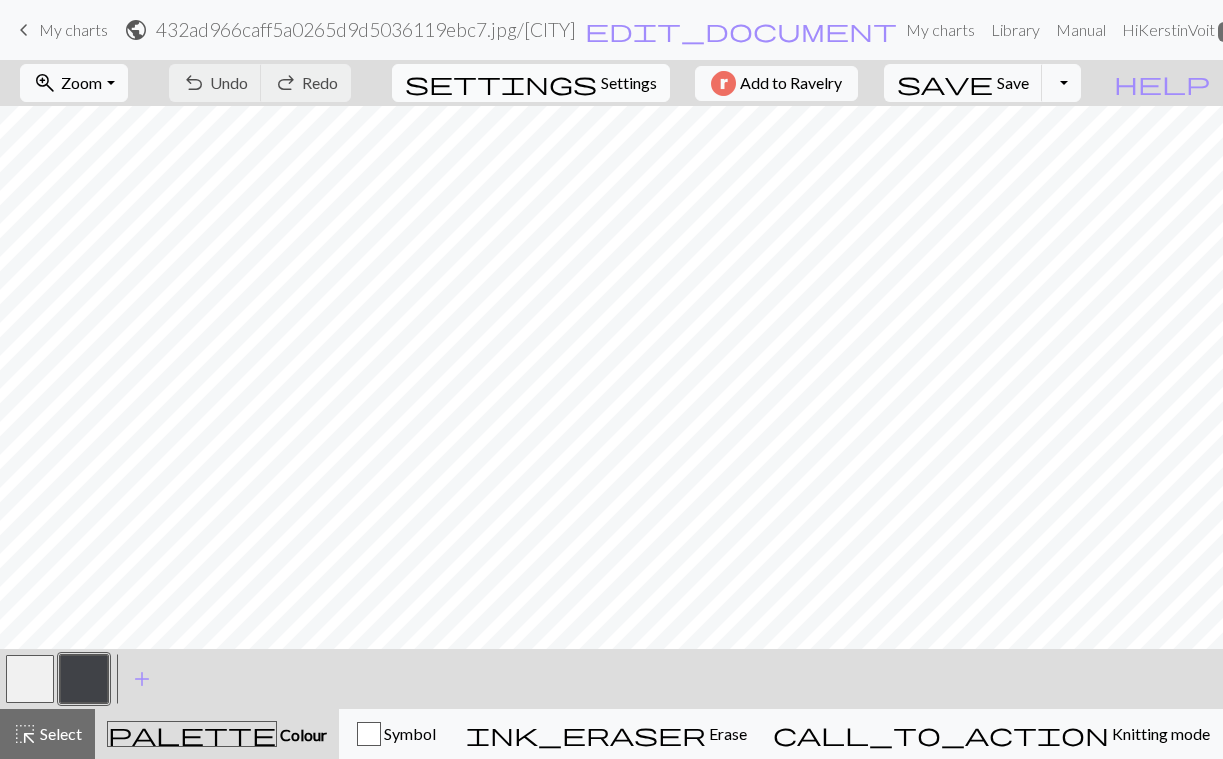 click on "Settings" at bounding box center [629, 83] 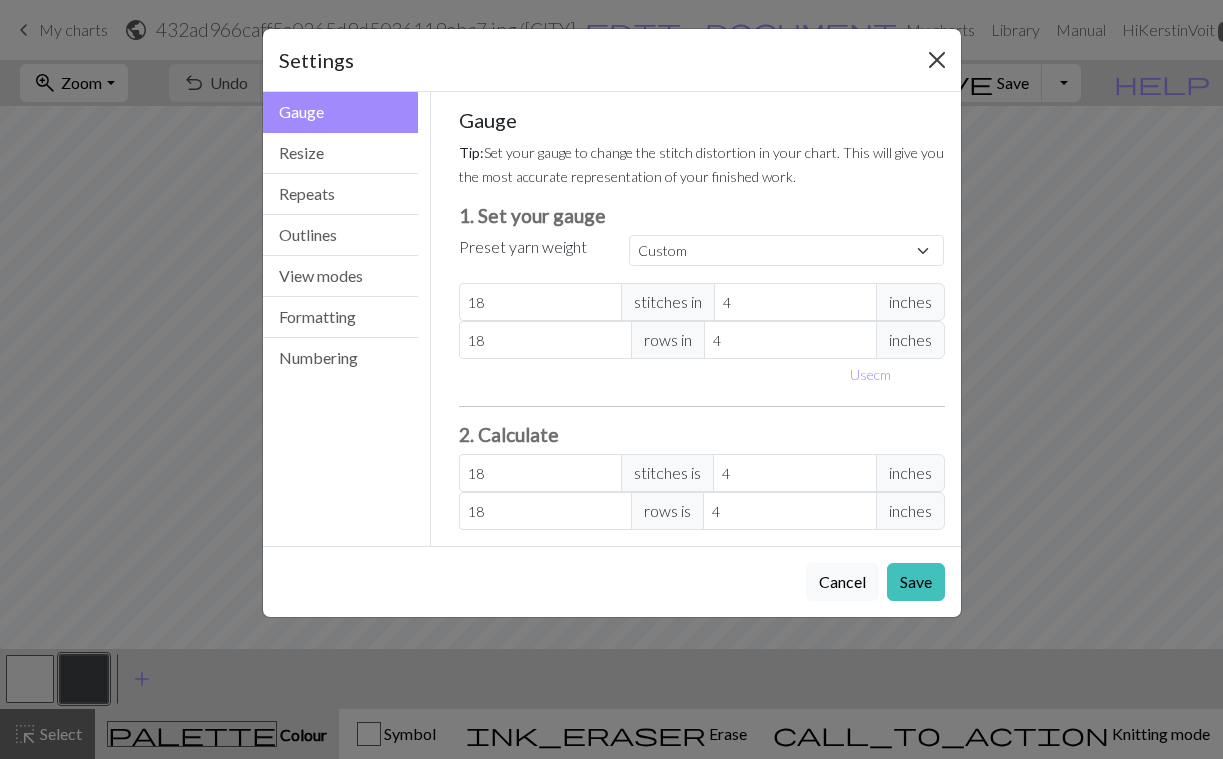 click at bounding box center [937, 60] 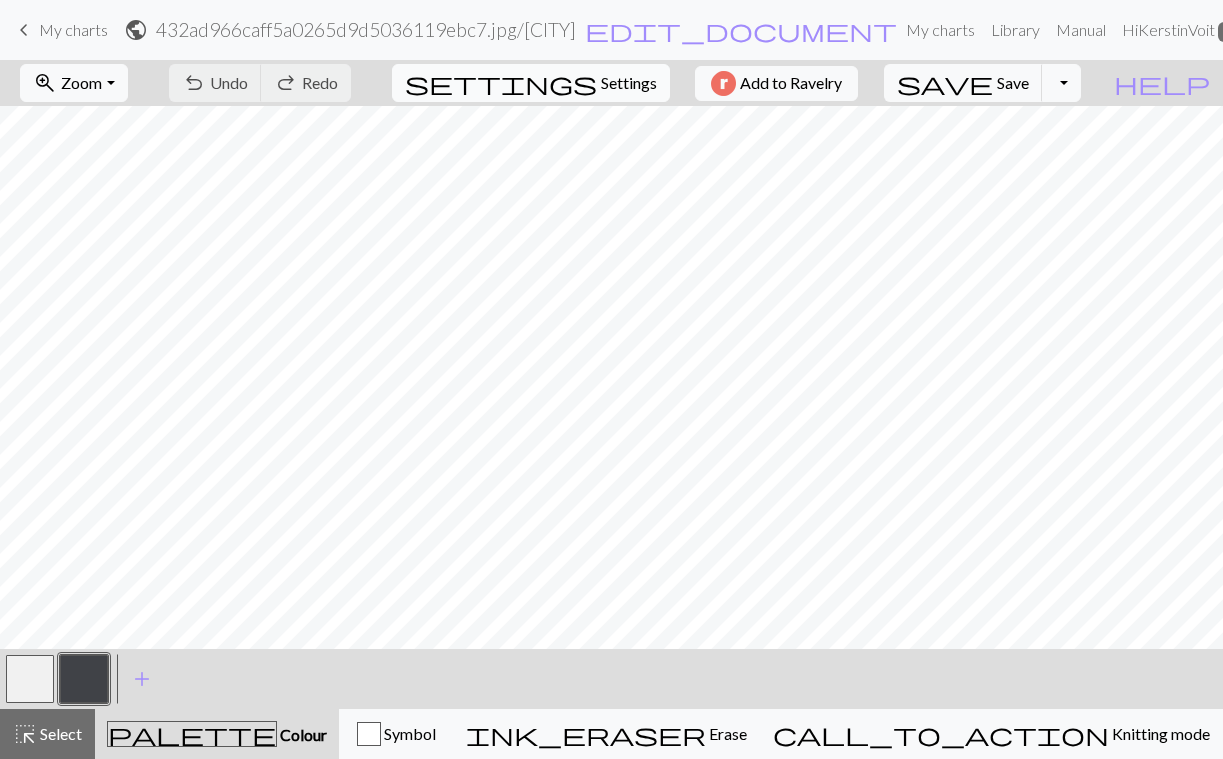 click on "Settings" at bounding box center [629, 83] 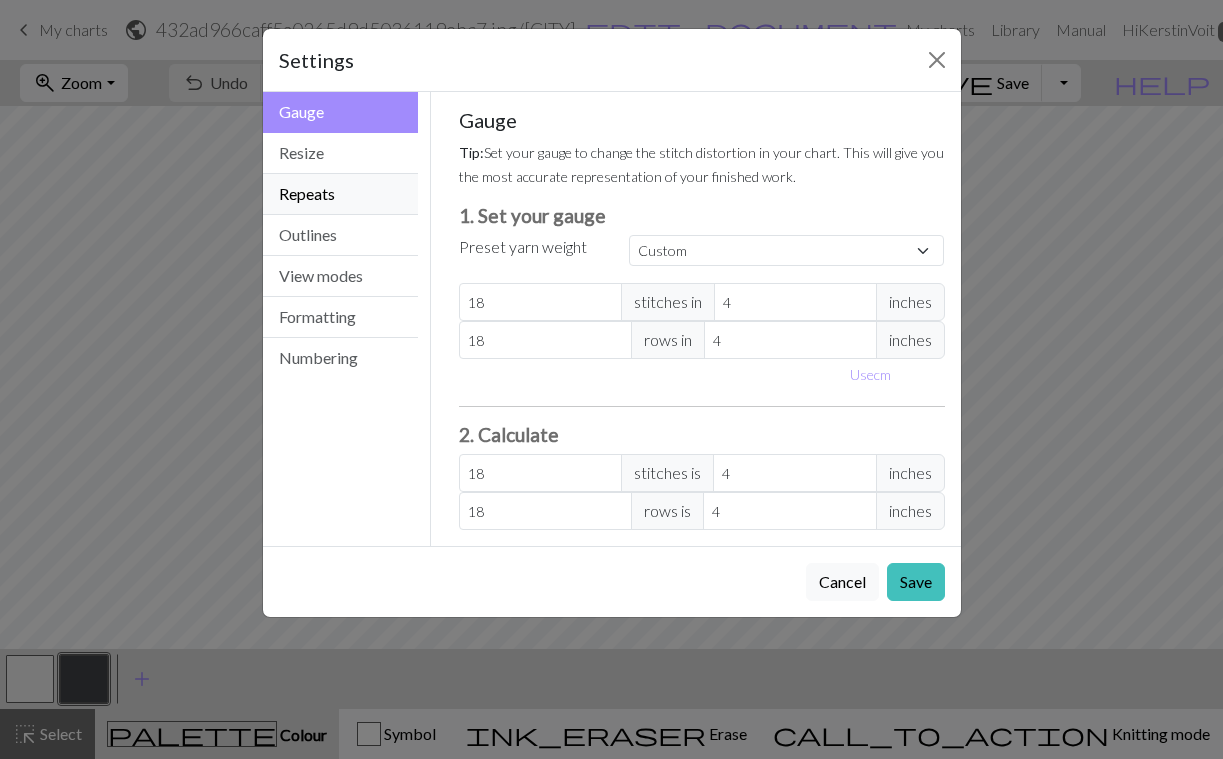 click on "Repeats" at bounding box center [341, 194] 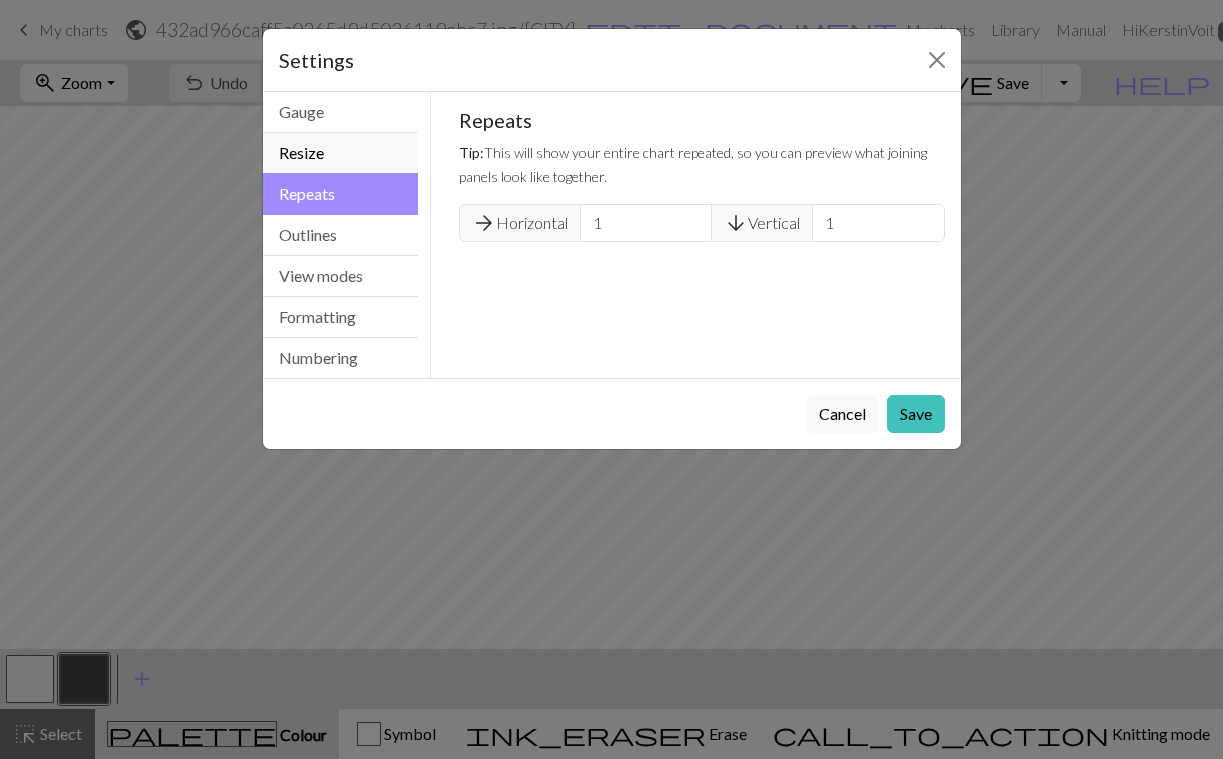 click on "Resize" at bounding box center [341, 153] 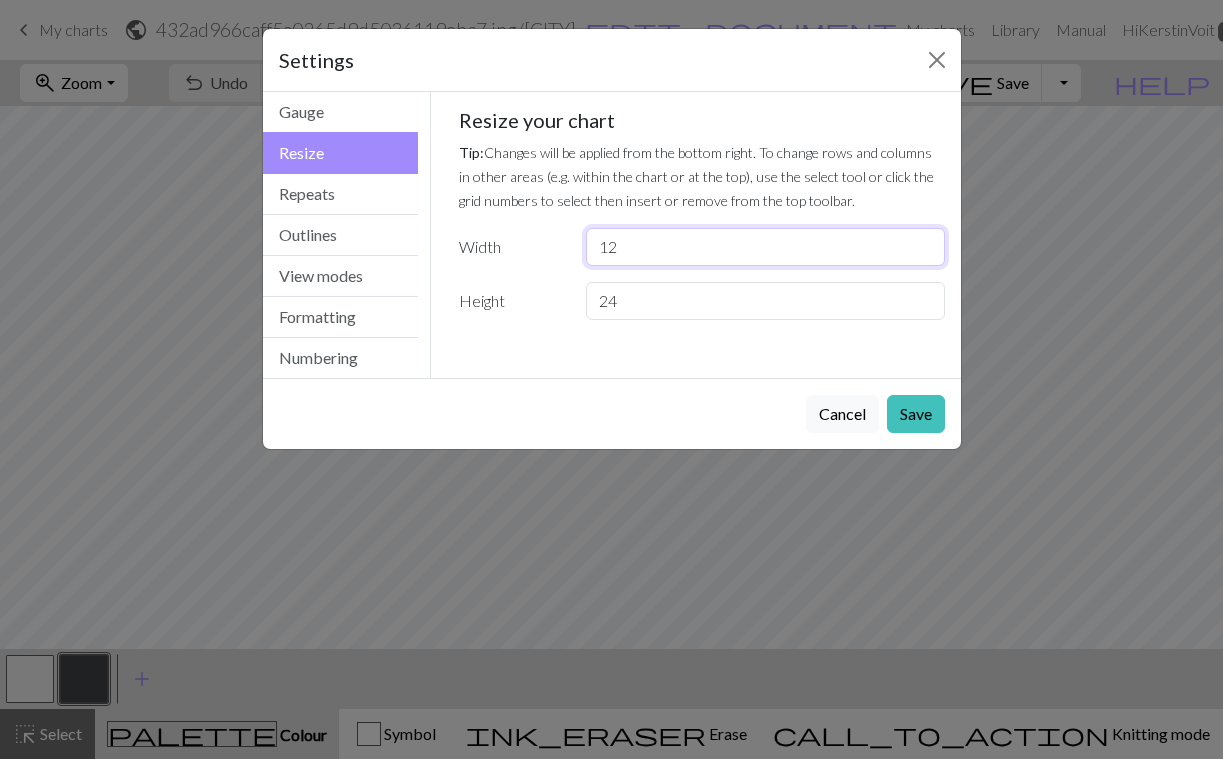 click on "12" at bounding box center [765, 247] 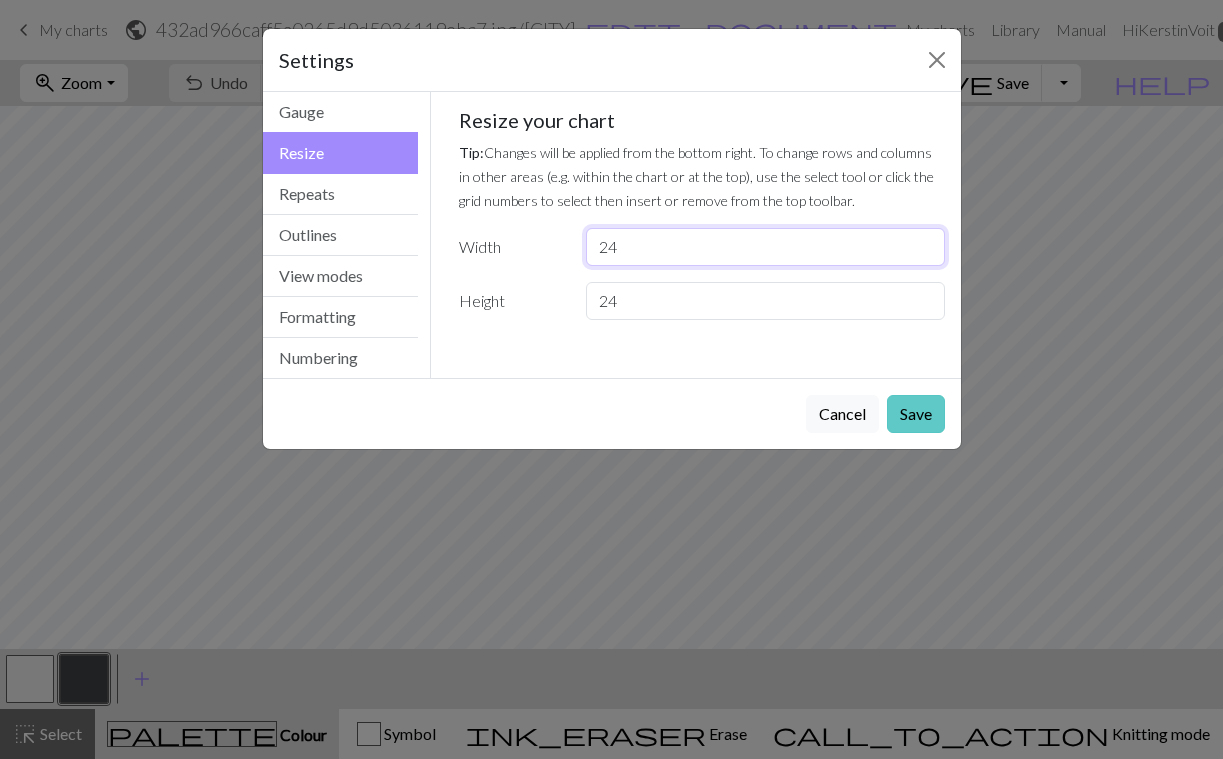 type on "24" 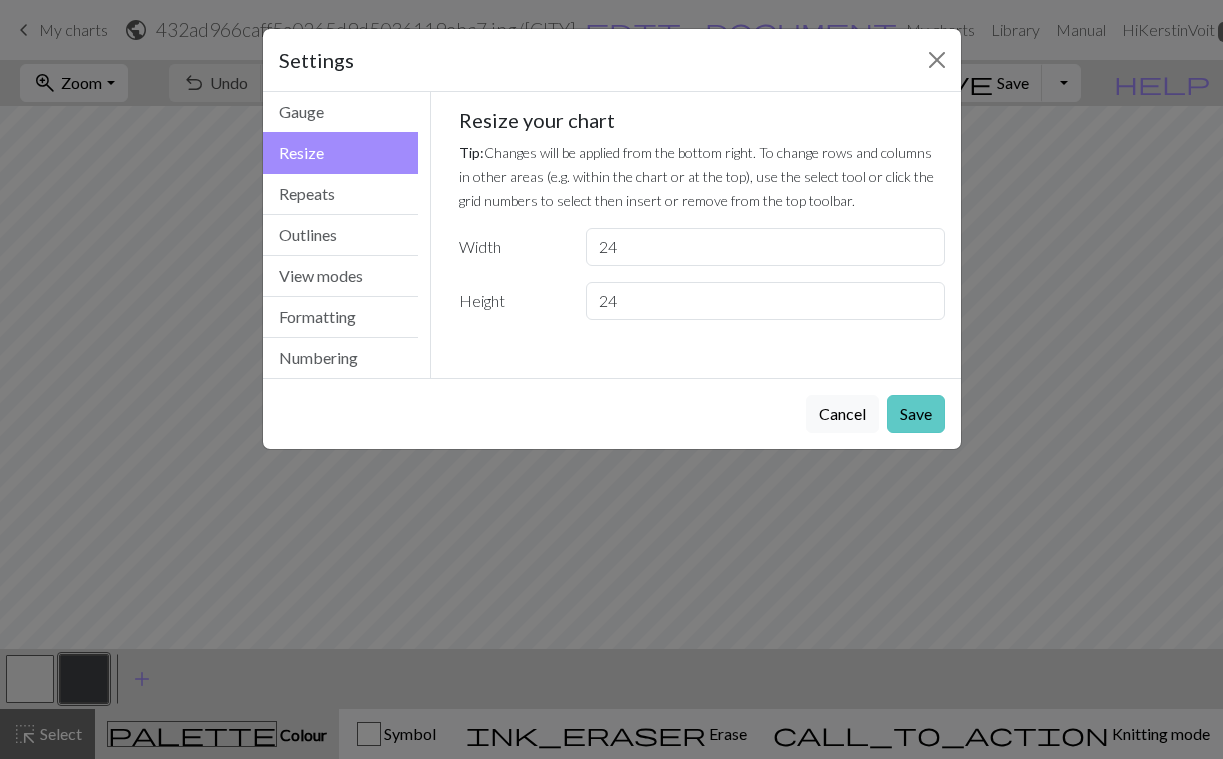 click on "Save" at bounding box center [916, 414] 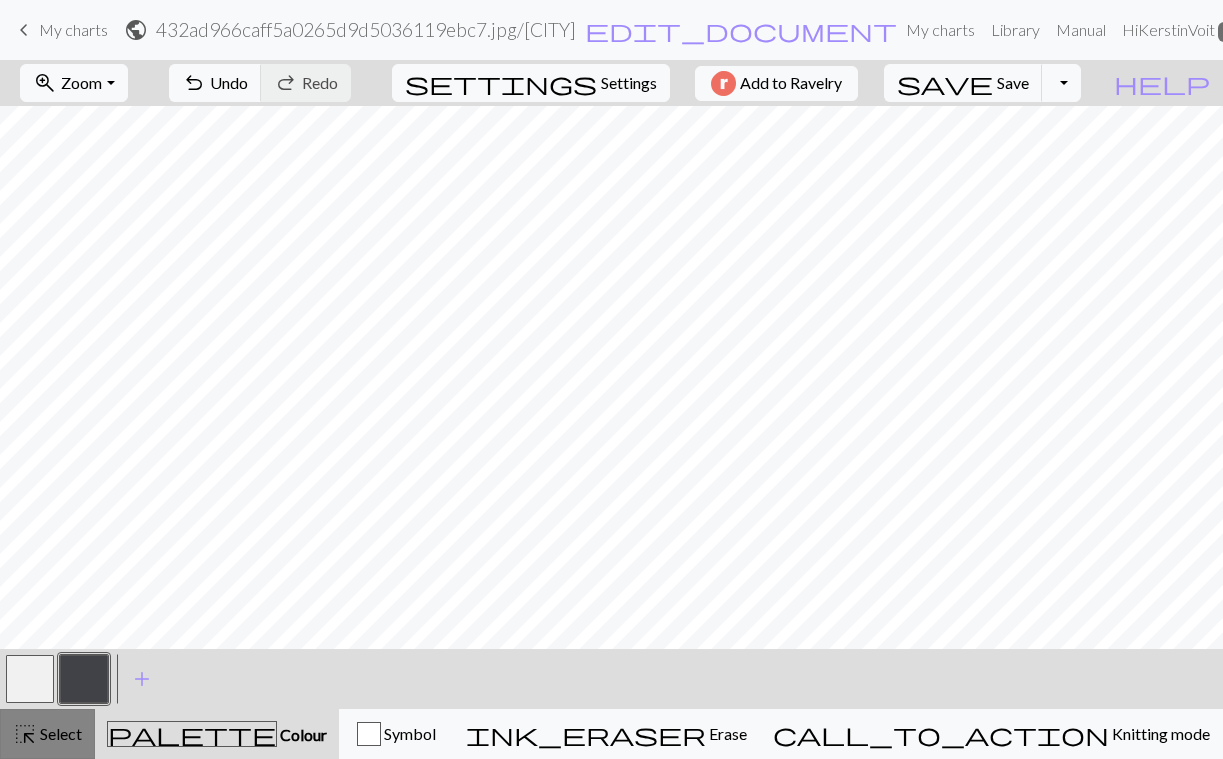 click on "Select" at bounding box center [59, 733] 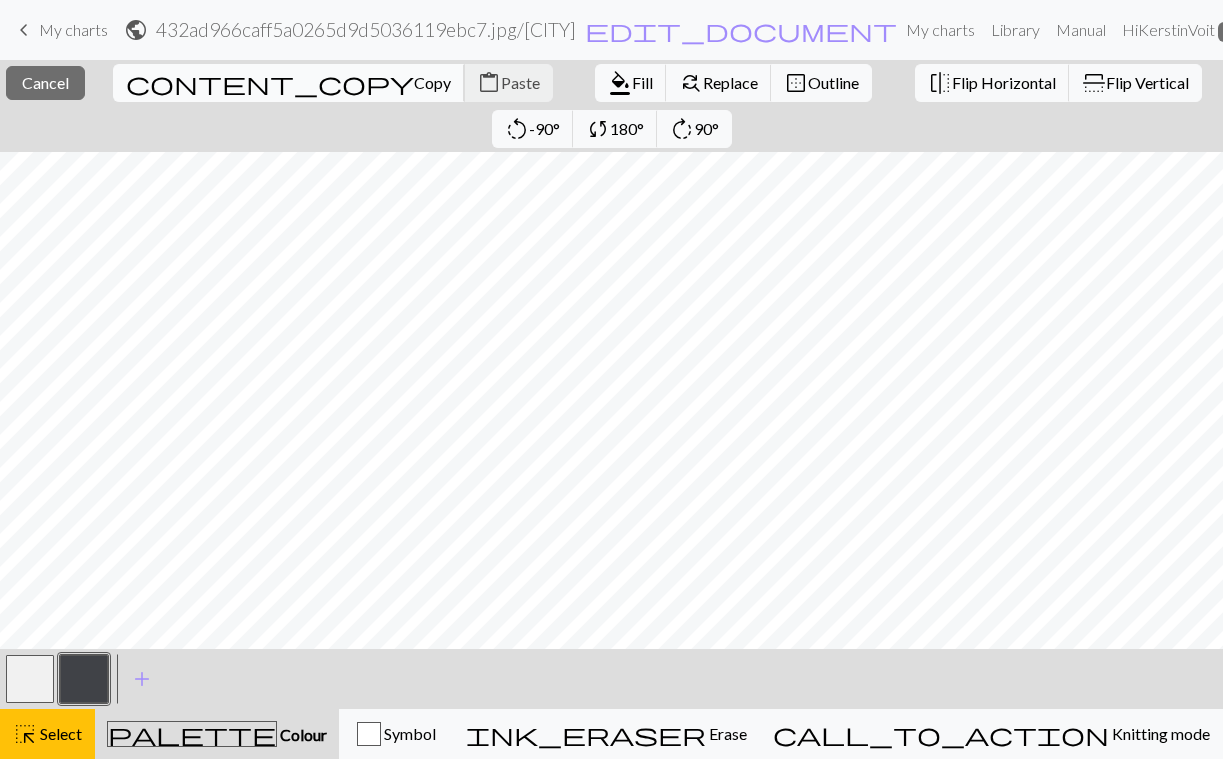 click on "Copy" at bounding box center (432, 82) 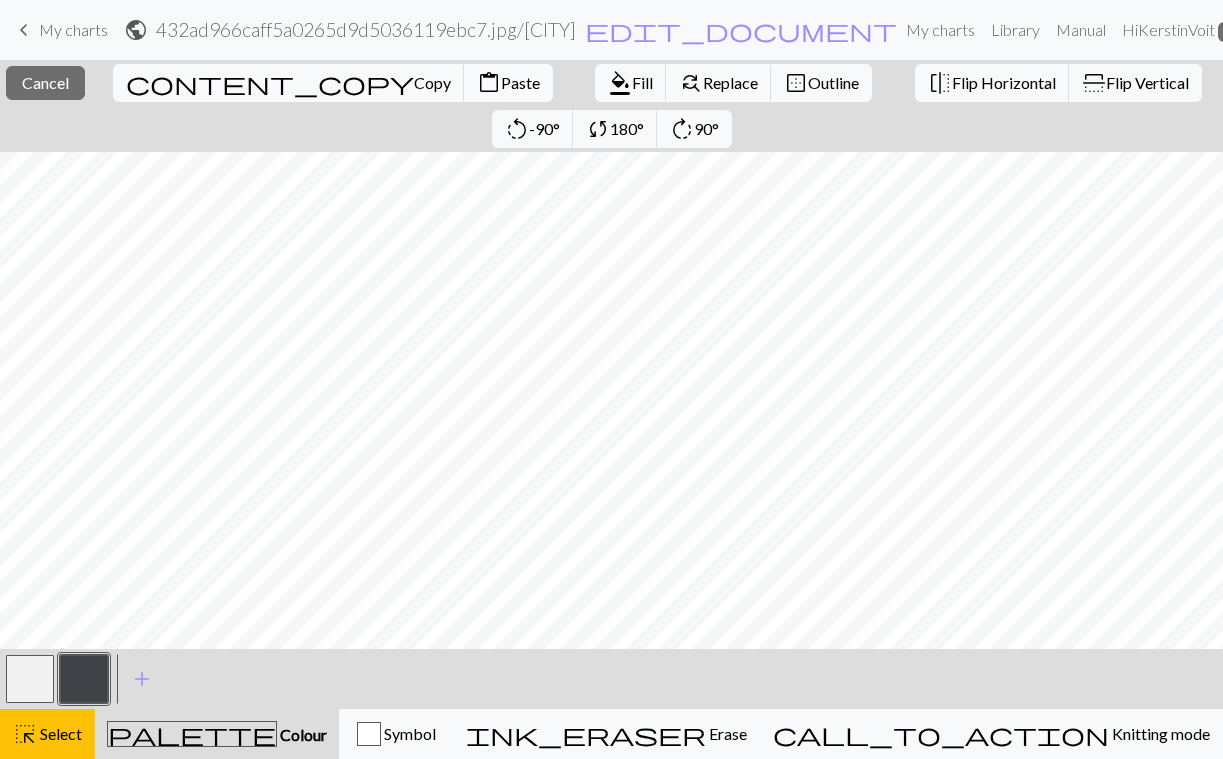 click on "Paste" at bounding box center [520, 82] 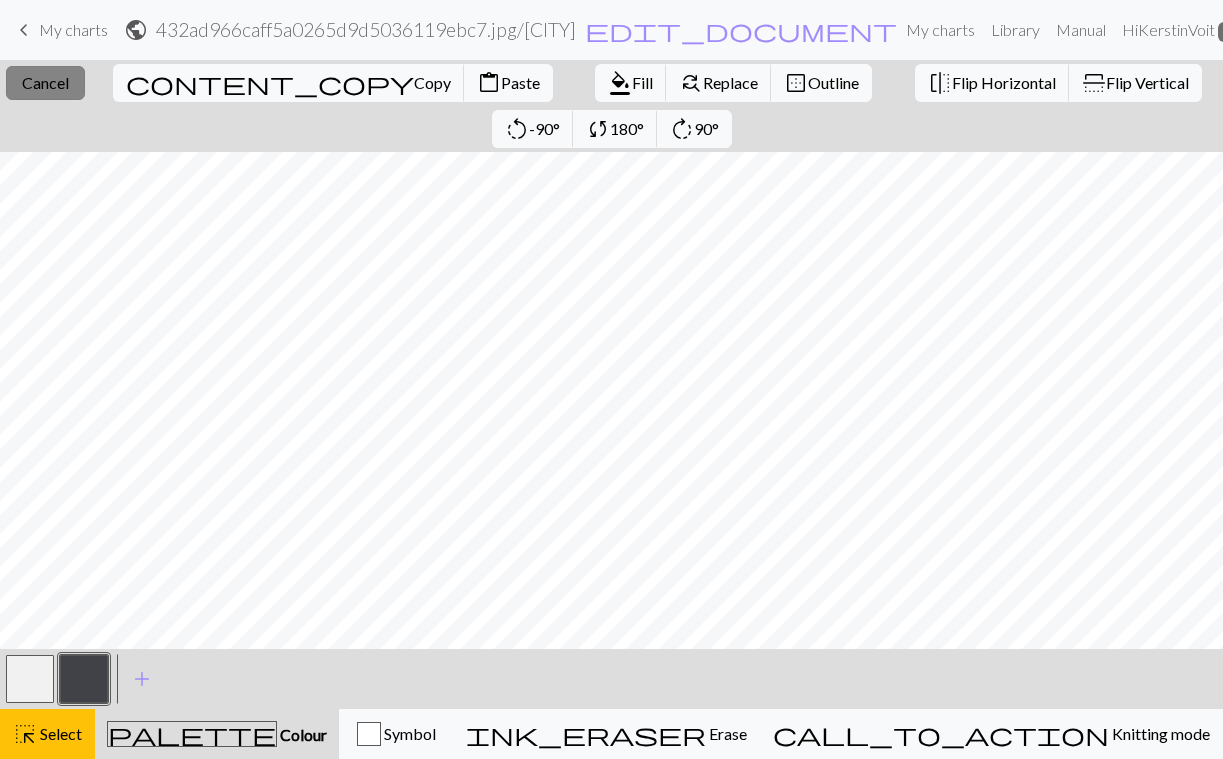 click on "Cancel" at bounding box center (45, 82) 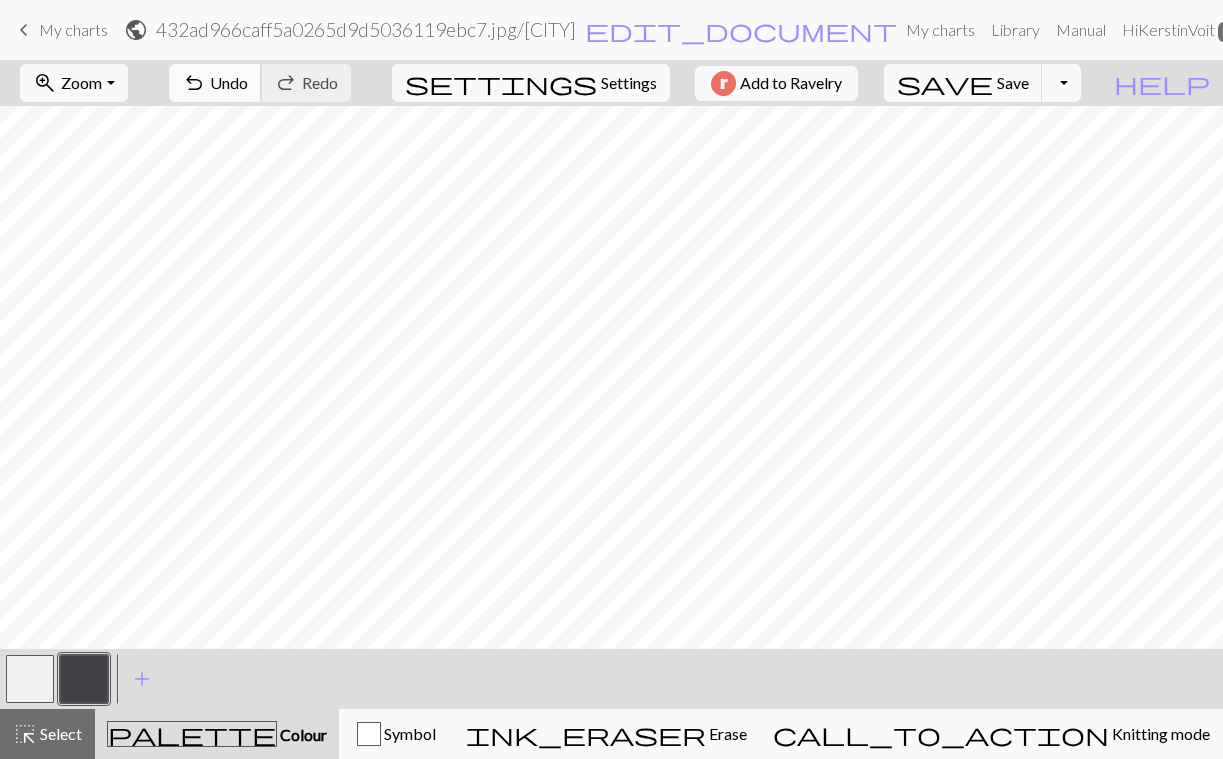 click on "Undo" at bounding box center (229, 82) 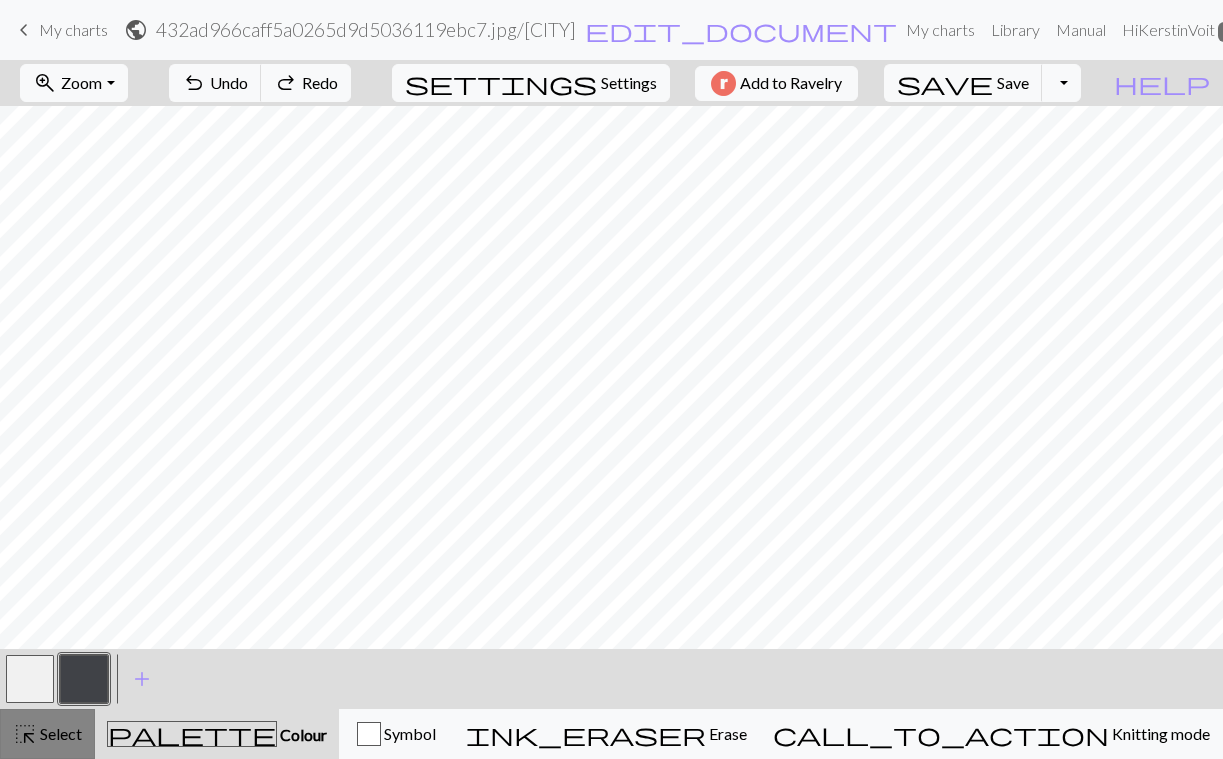 click on "Select" at bounding box center [59, 733] 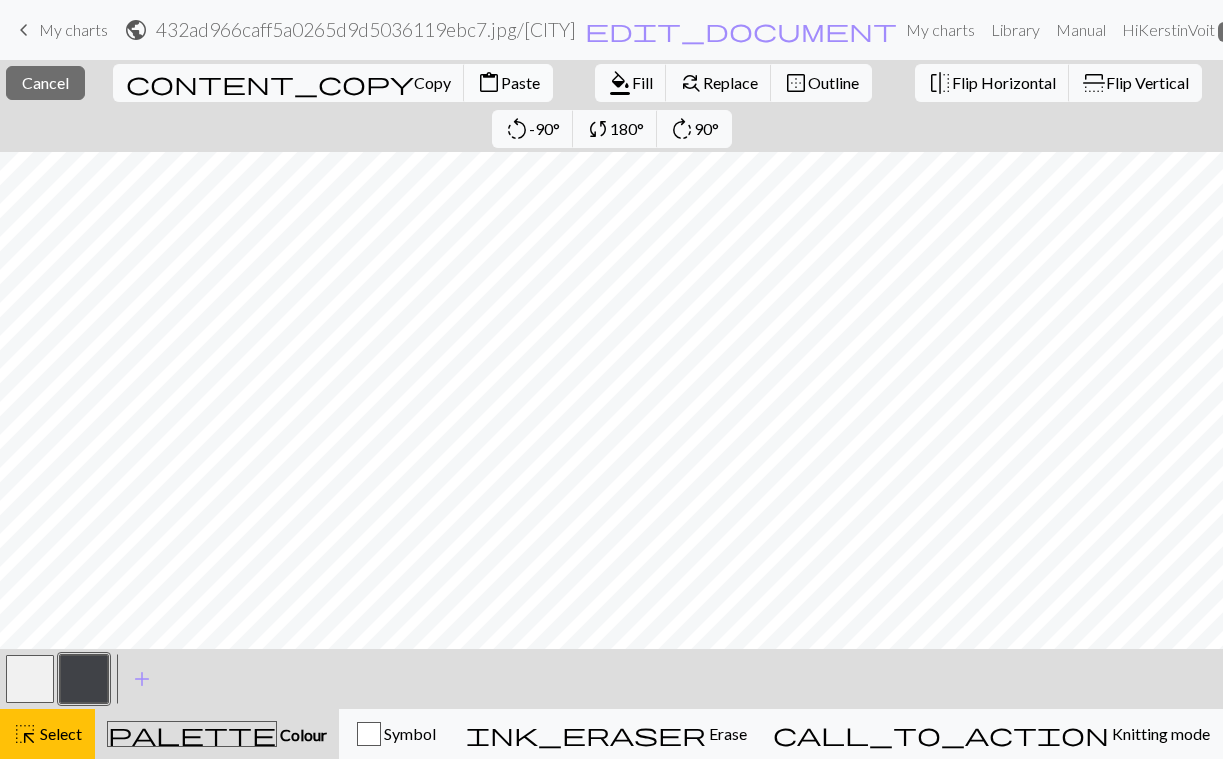 click on "Paste" at bounding box center (520, 82) 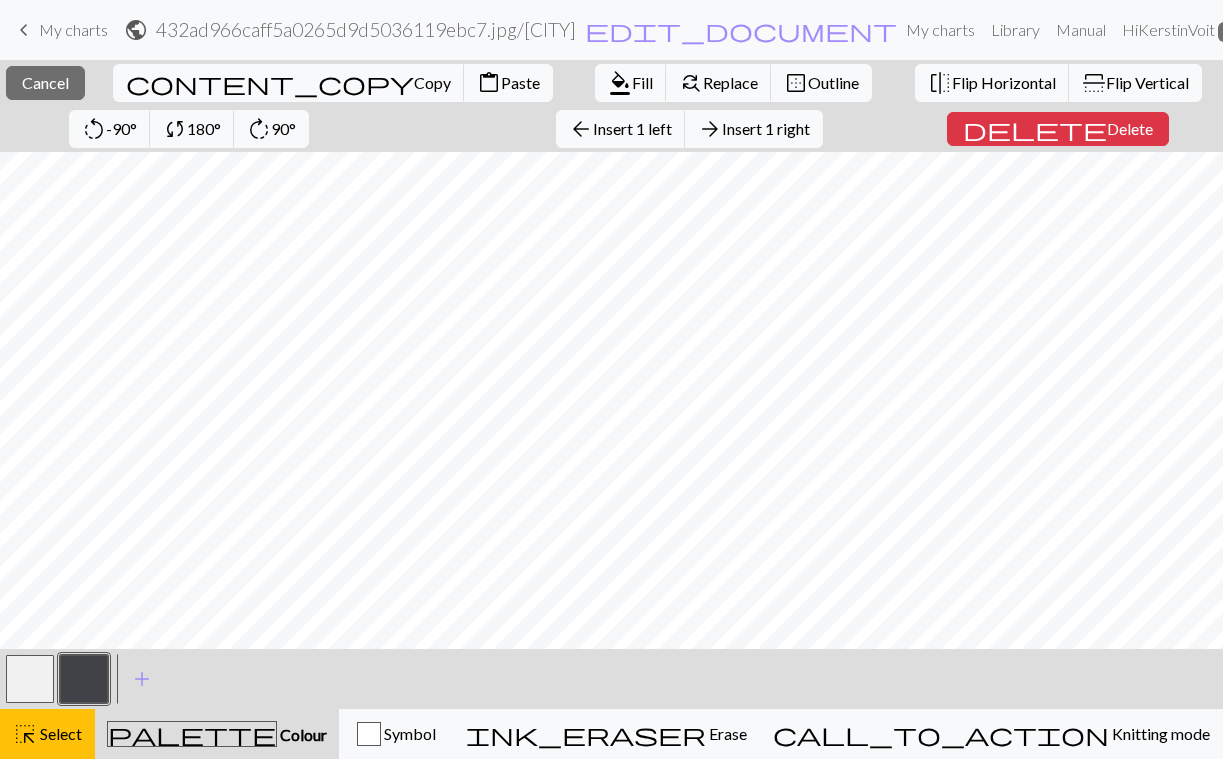 click on "close Cancel content_copy  Copy content_paste  Paste format_color_fill  Fill find_replace  Replace border_outer  Outline flip  Flip Horizontal flip  Flip Vertical rotate_left  -90° sync  180° rotate_right  90° arrow_back  Insert 1 left arrow_forward Insert 1 right delete  Delete < > add Add a  colour highlight_alt   Select   Select palette   Colour   Colour   Symbol ink_eraser   Erase   Erase call_to_action   Knitting mode   Knitting mode" at bounding box center (611, 409) 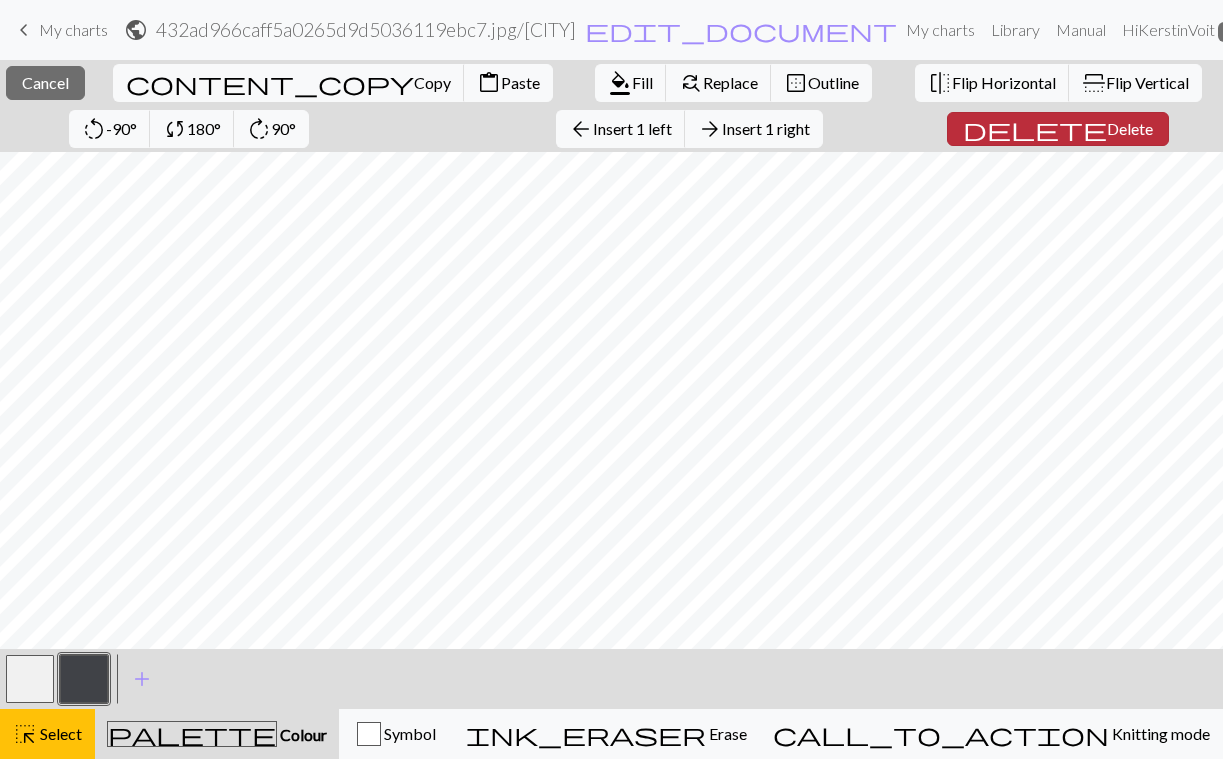 click on "Delete" at bounding box center (1130, 128) 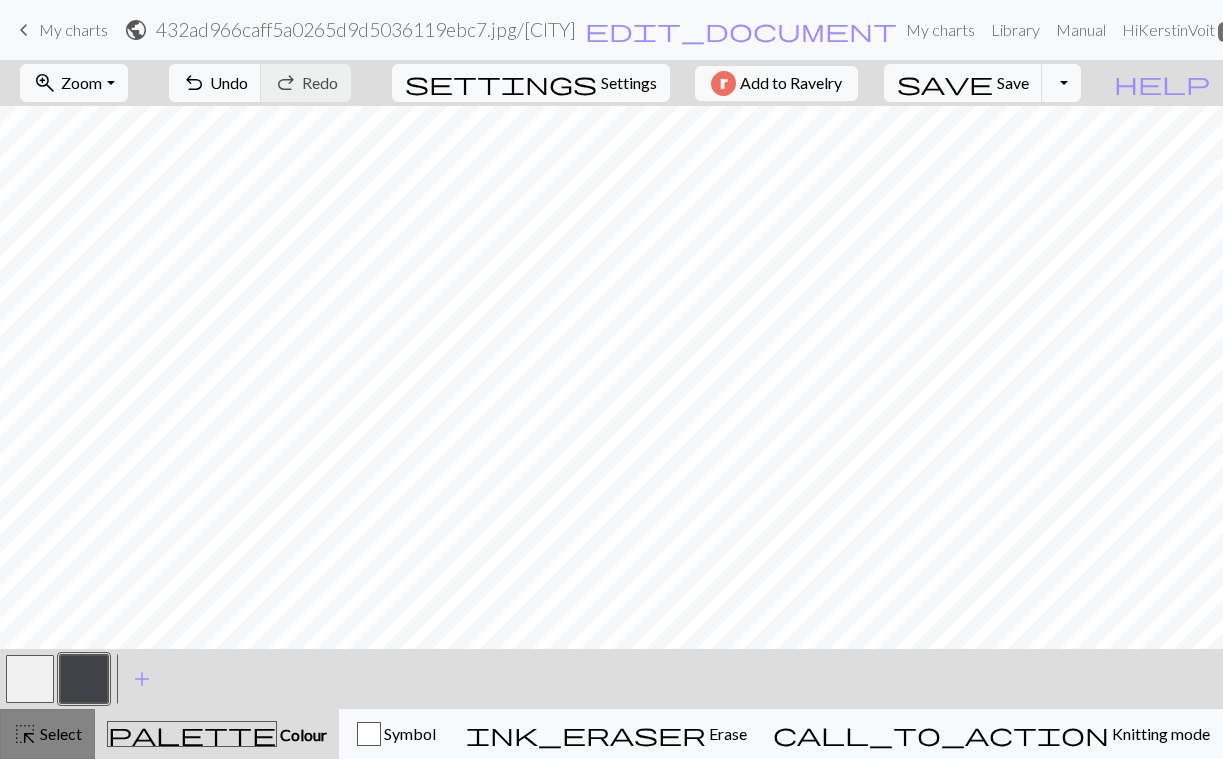 click on "Select" at bounding box center (59, 733) 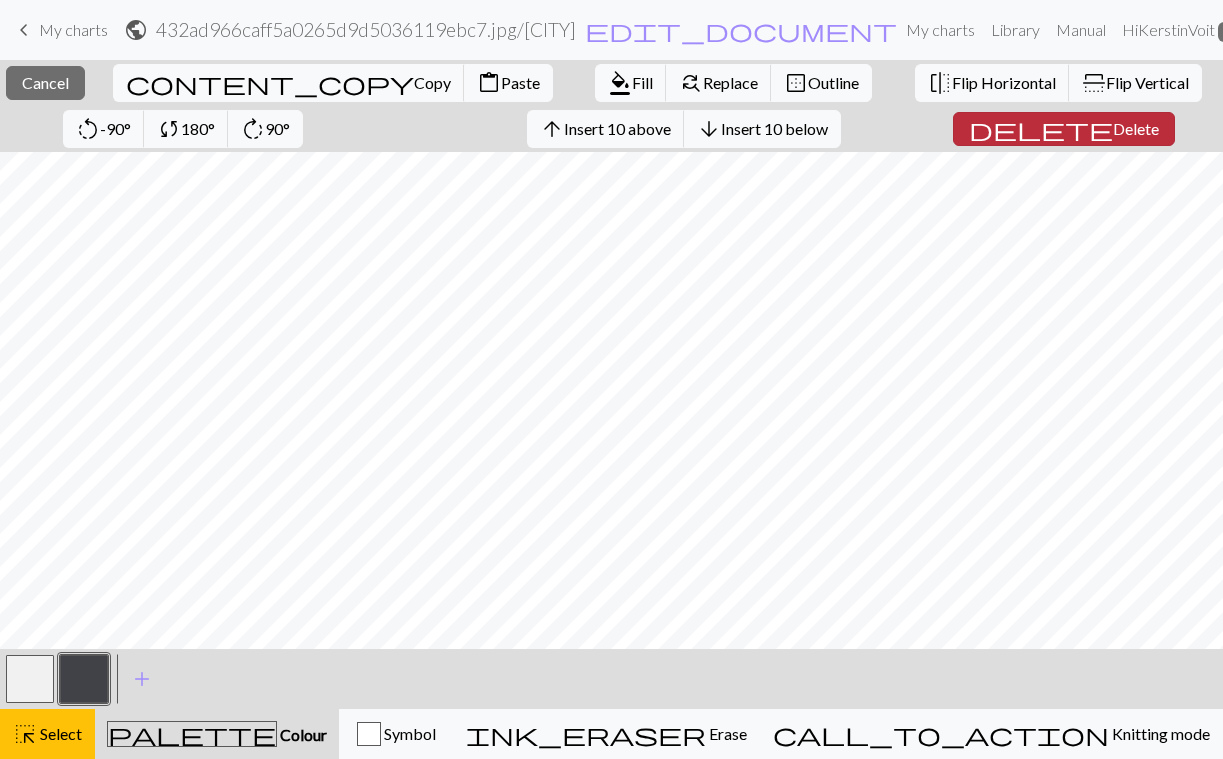 click on "Delete" at bounding box center [1136, 128] 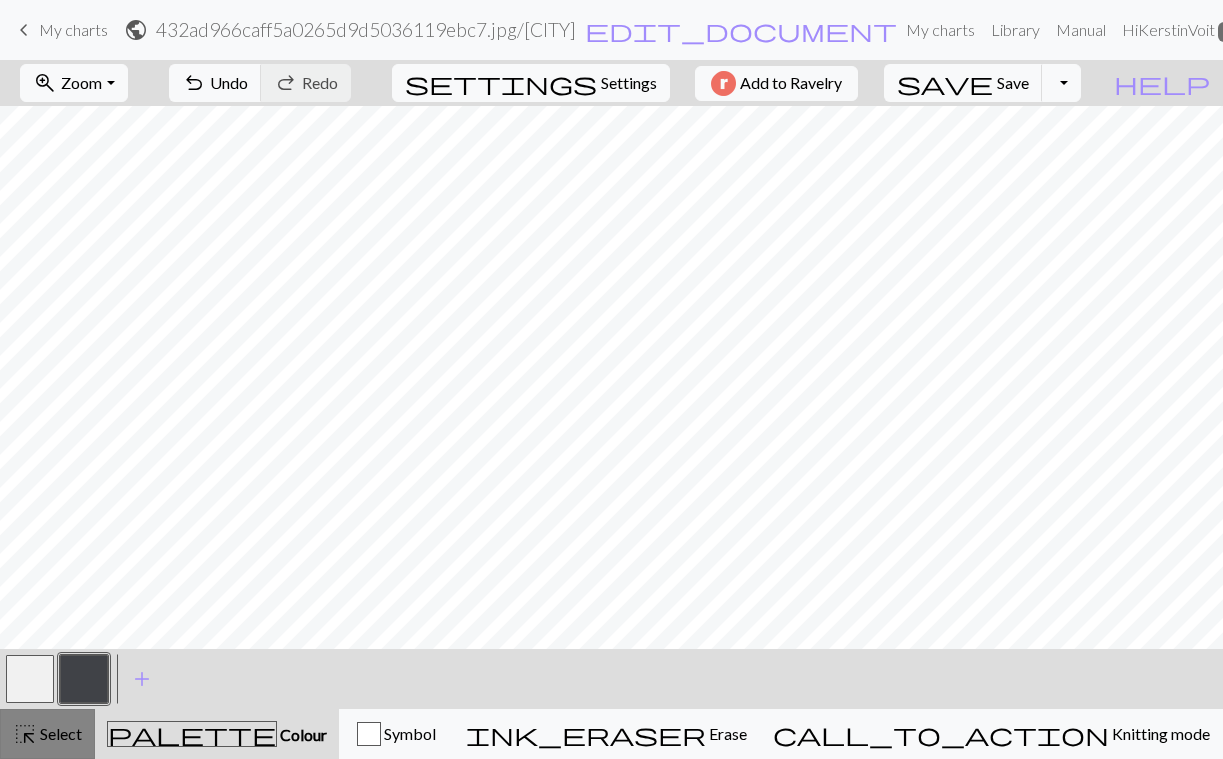 click on "highlight_alt   Select   Select" at bounding box center [47, 734] 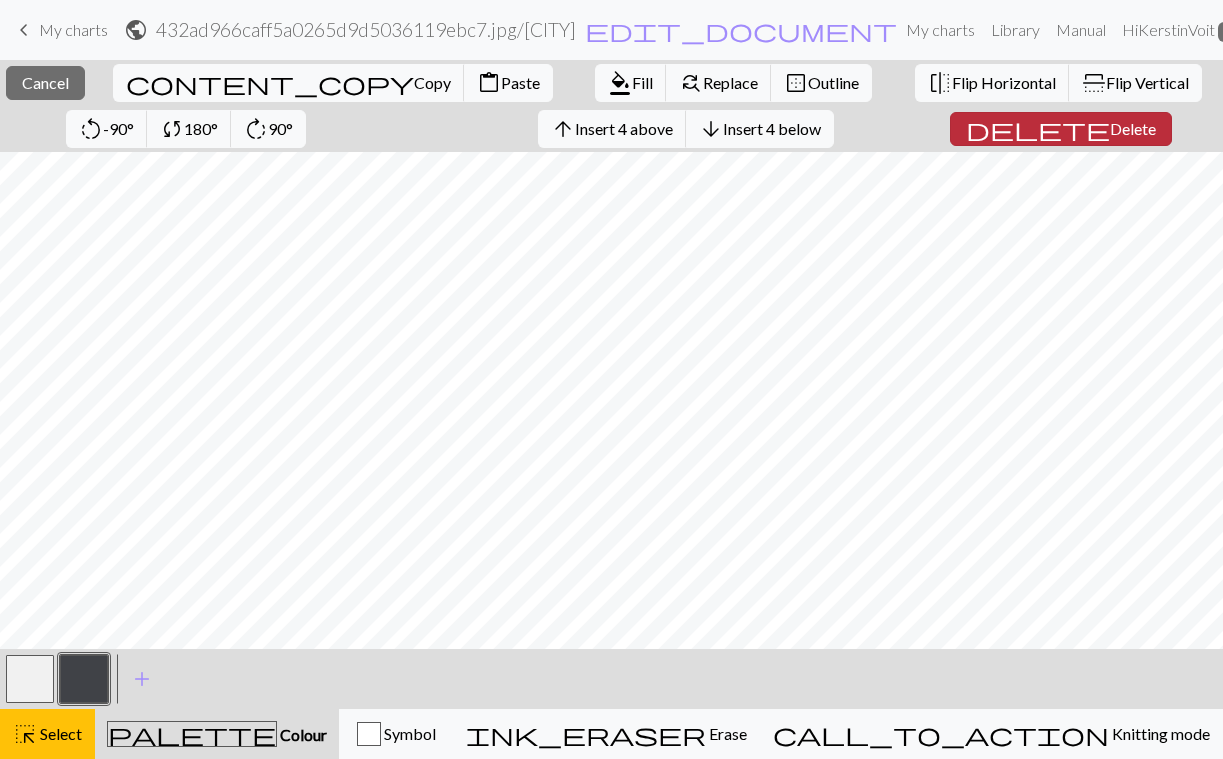 click on "Delete" at bounding box center [1133, 128] 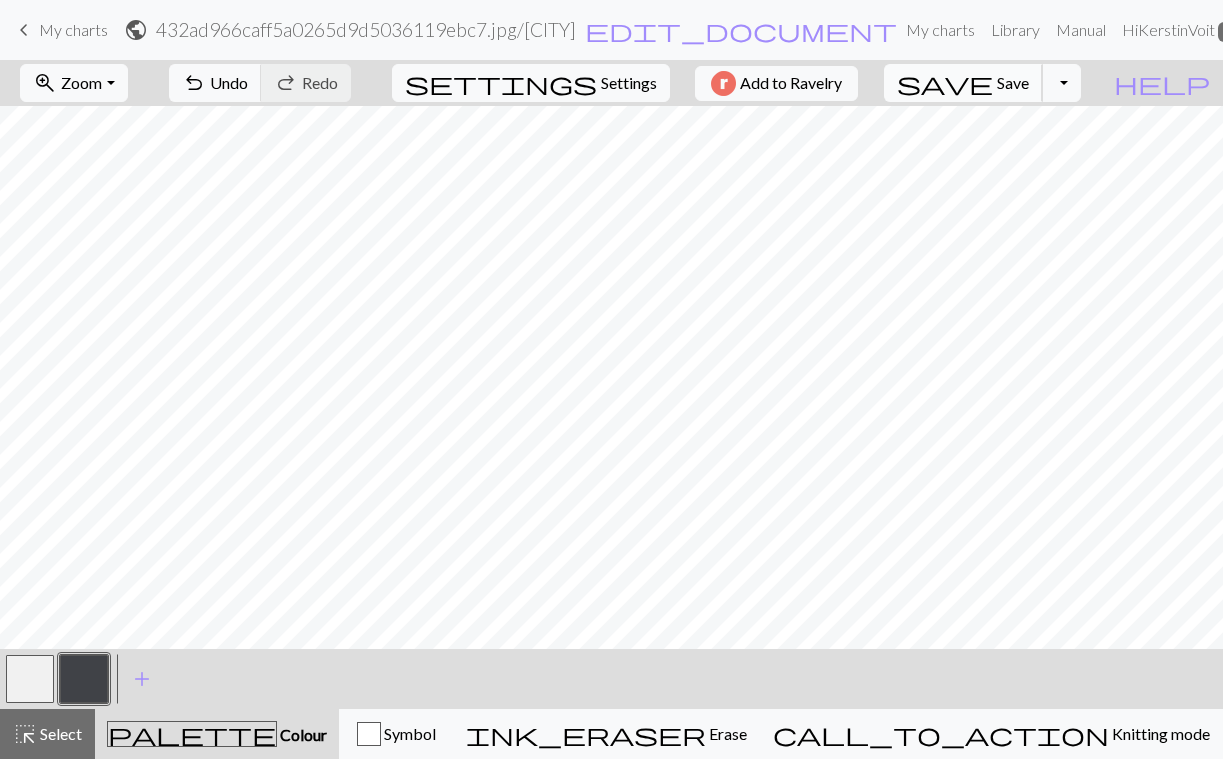 click on "save" at bounding box center [945, 83] 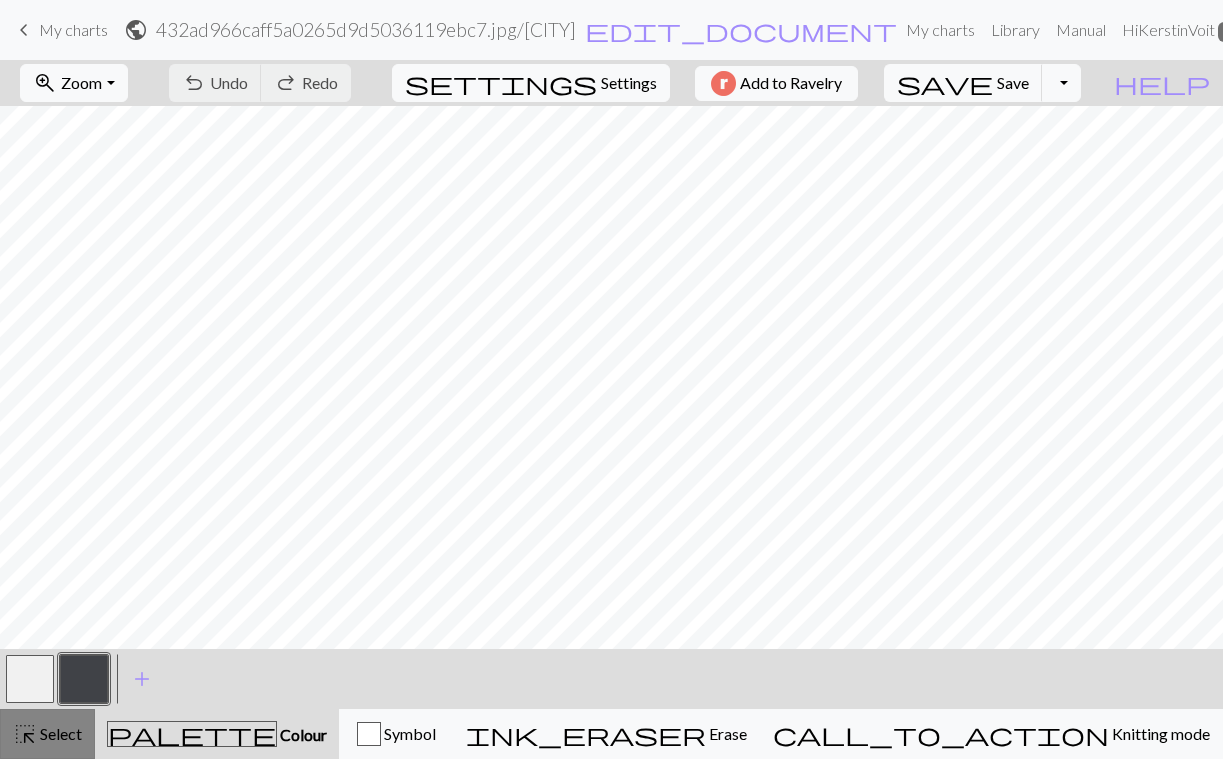 click on "Select" at bounding box center (59, 733) 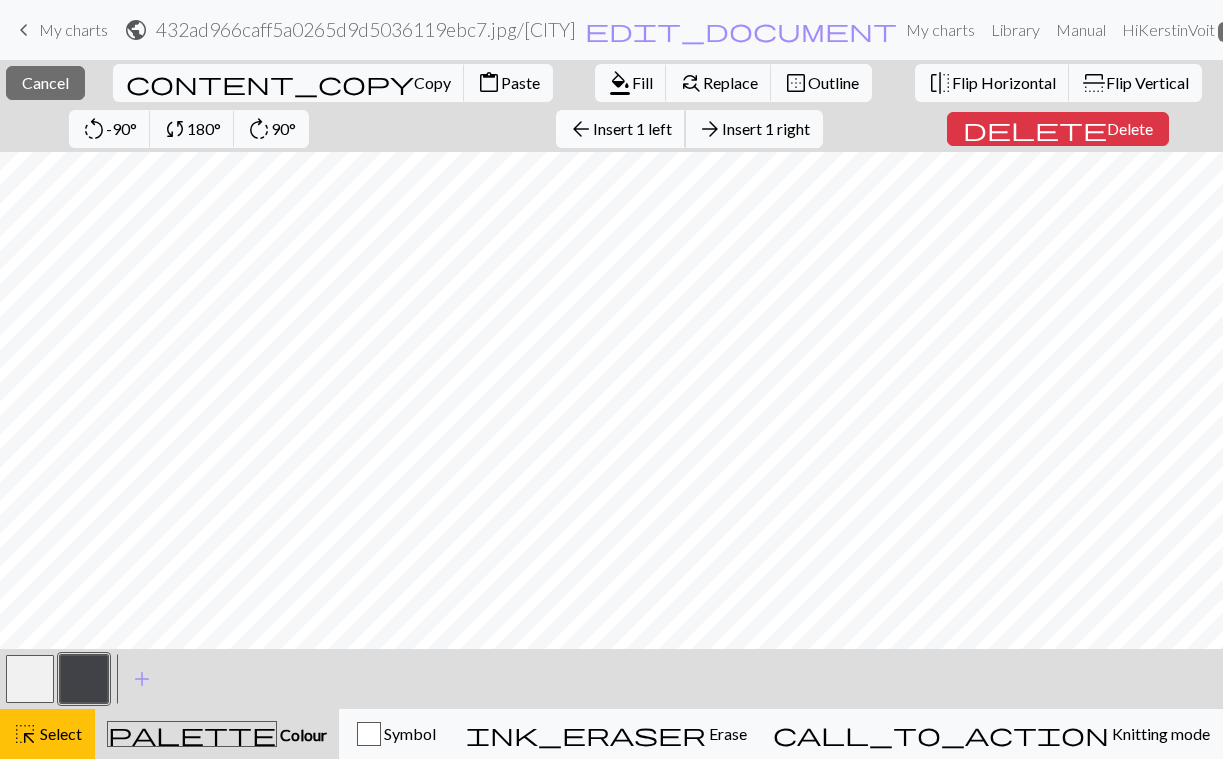 click on "Insert 1 left" at bounding box center [632, 128] 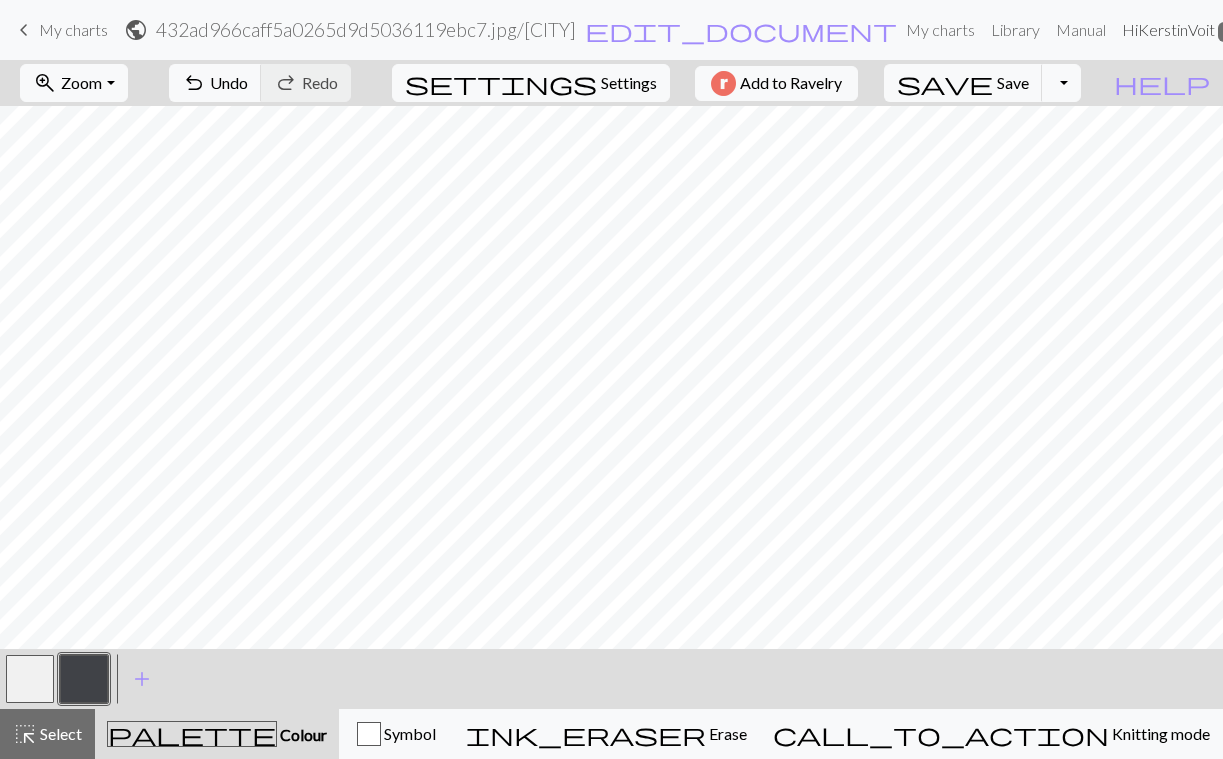 click on "Hi  [PERSON]   pro" at bounding box center (1193, 30) 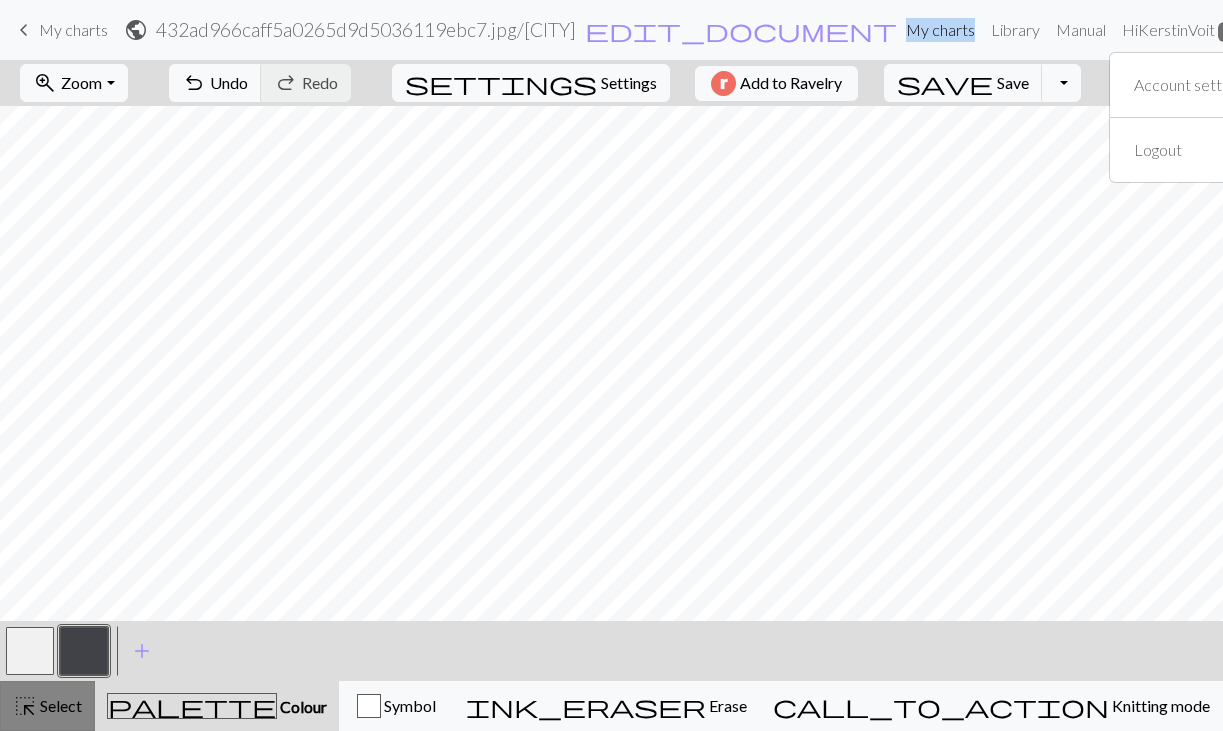 click on "Select" at bounding box center [59, 705] 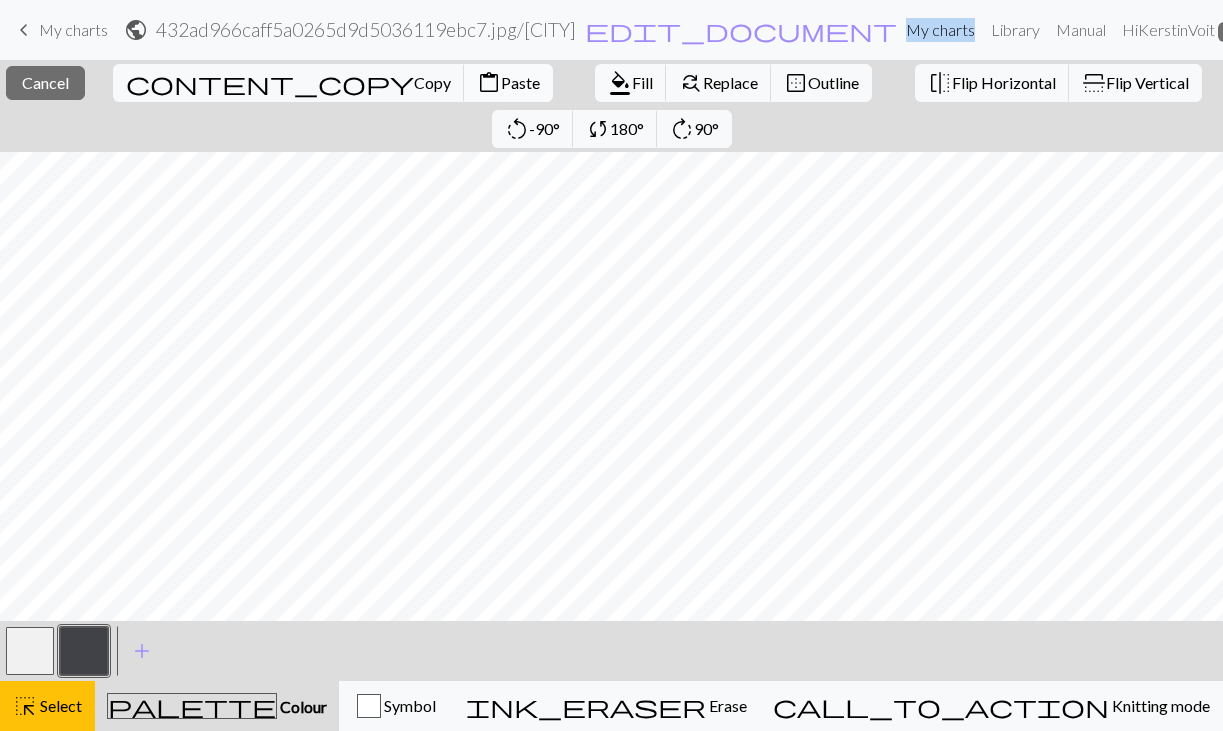 click on "content_paste  Paste" at bounding box center [508, 83] 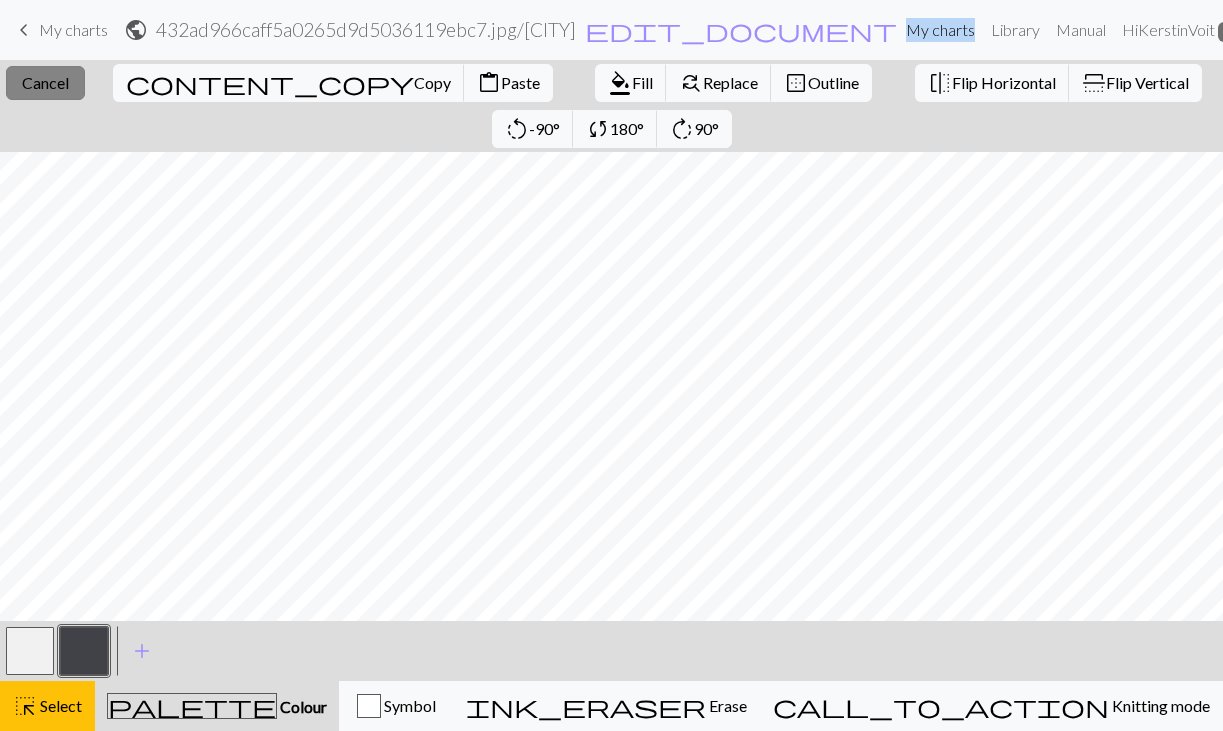 click on "Cancel" at bounding box center (45, 82) 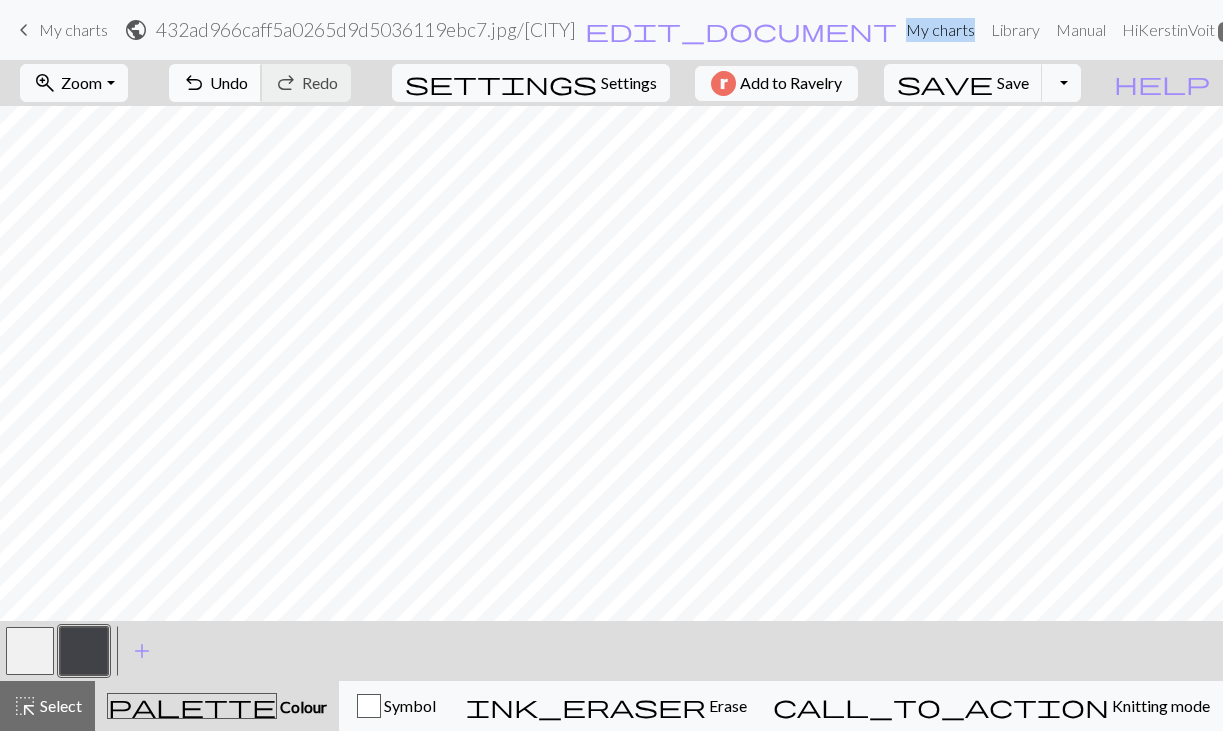 click on "Undo" at bounding box center [229, 82] 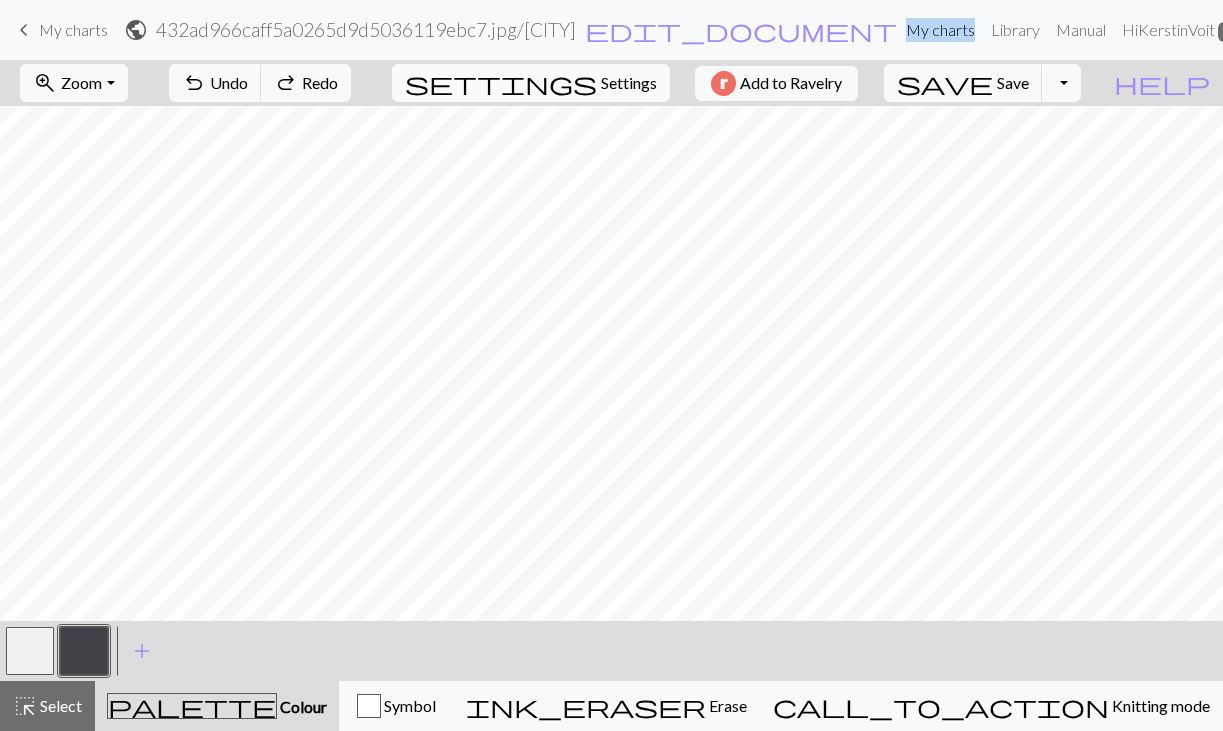 click on "settings" at bounding box center (501, 83) 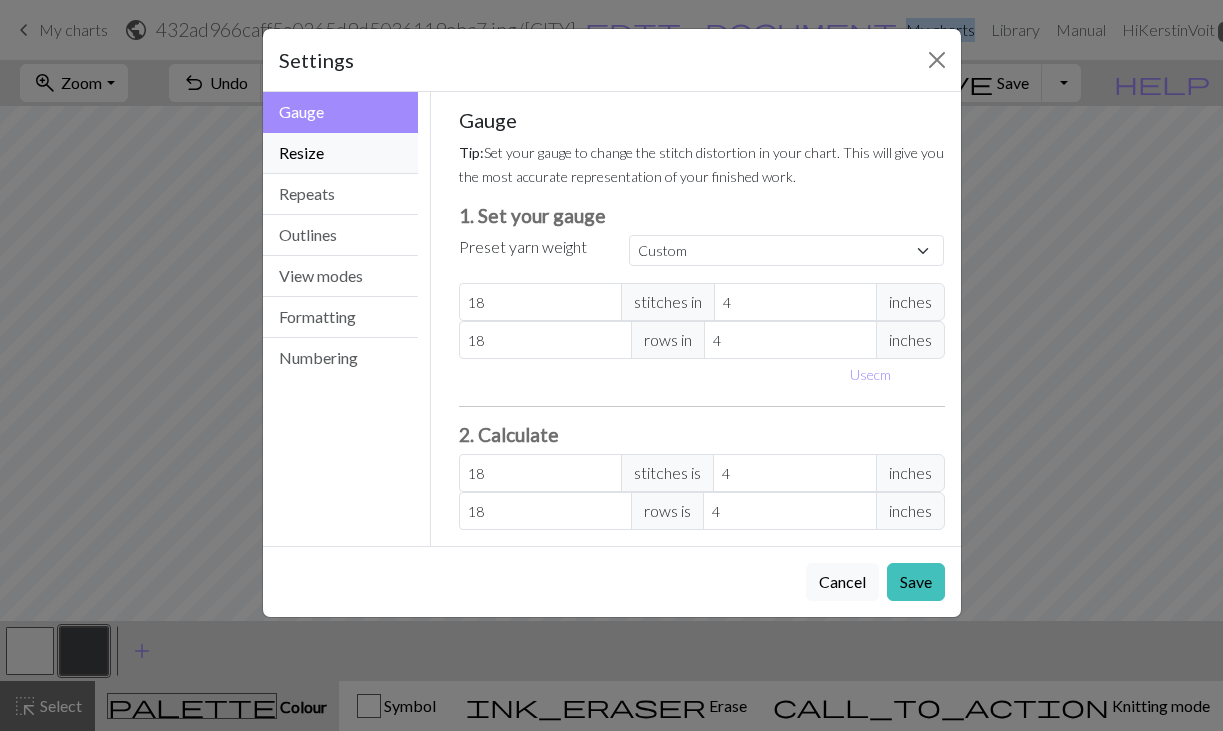 click on "Resize" at bounding box center (341, 153) 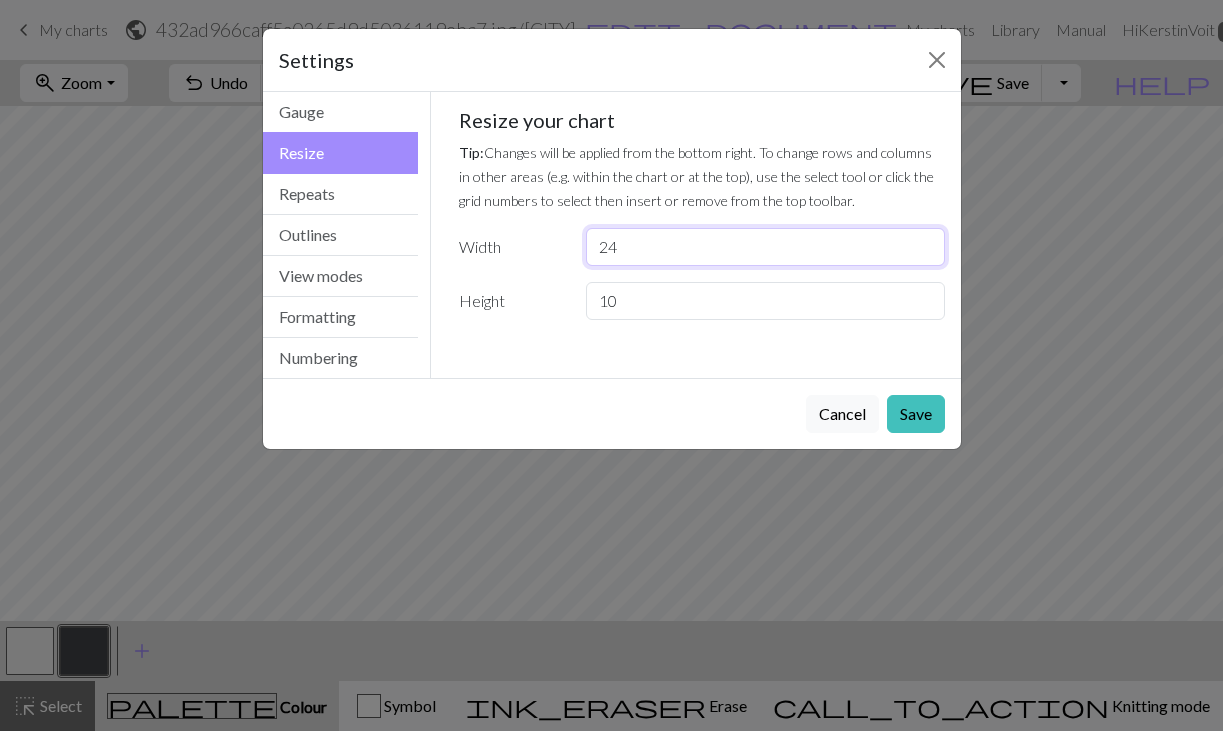 click on "24" at bounding box center (765, 247) 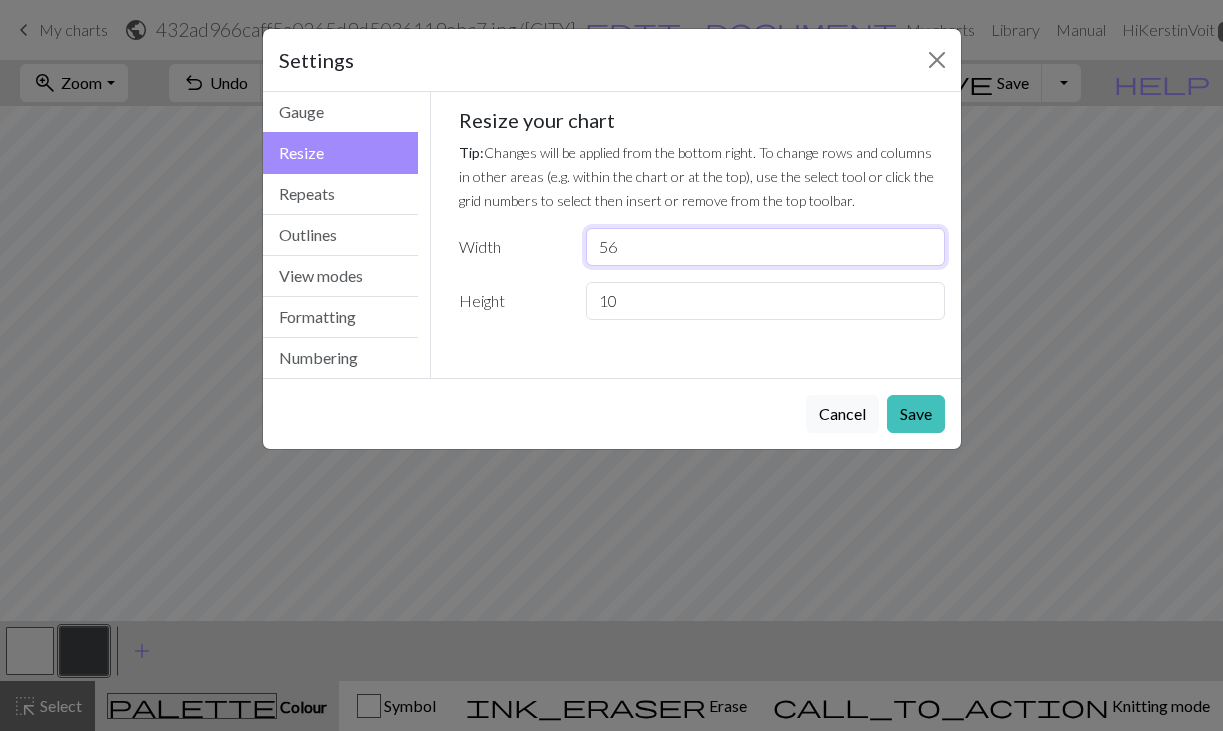 type on "56" 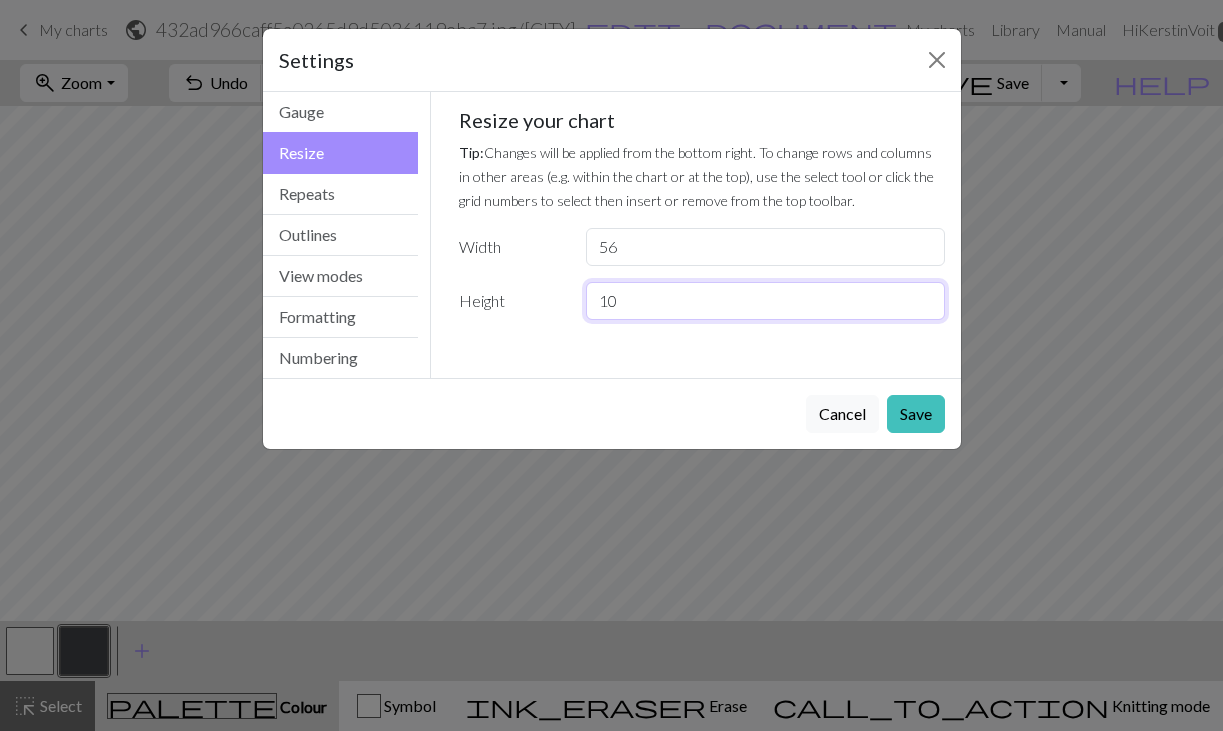 click on "10" at bounding box center [765, 301] 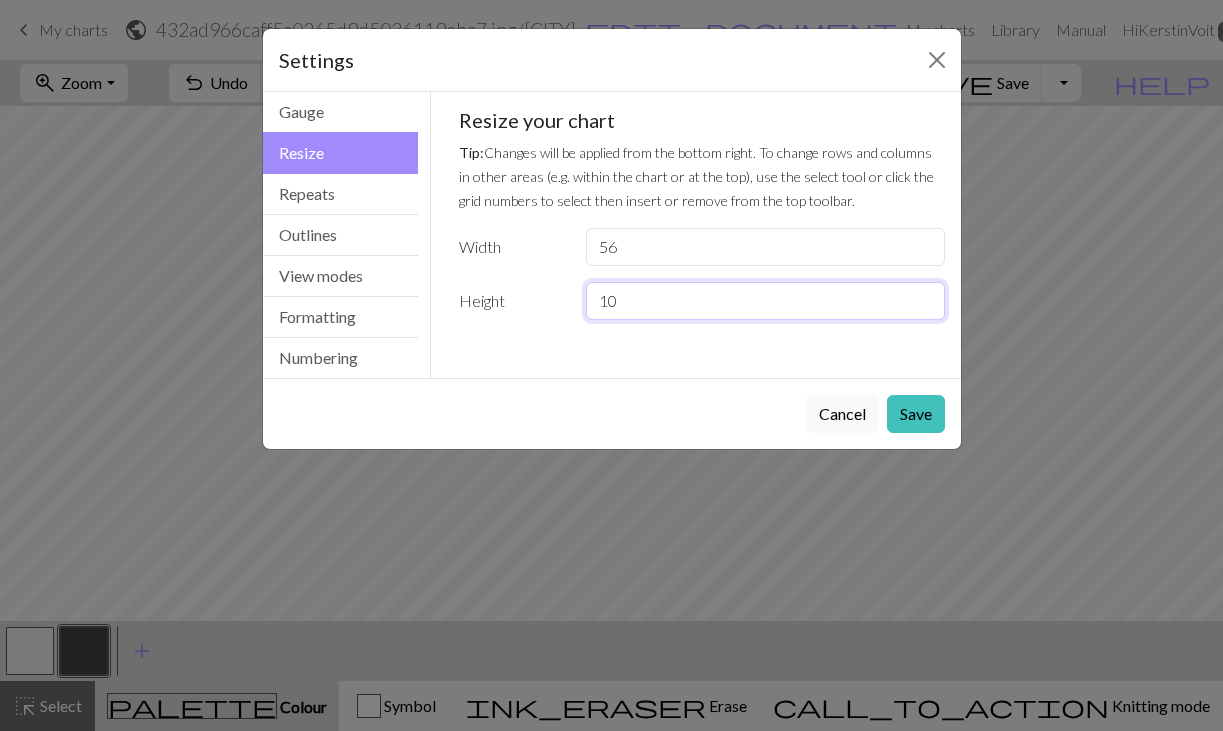 click on "10" at bounding box center [765, 301] 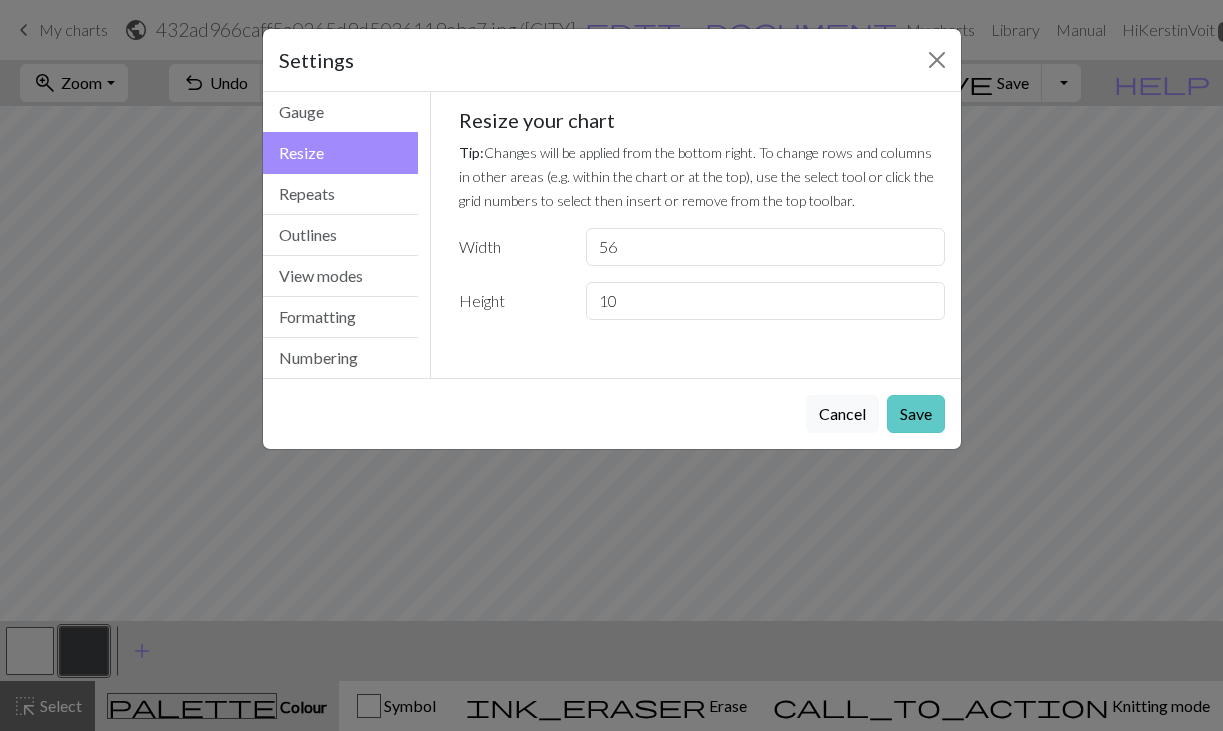 click on "Save" at bounding box center (916, 414) 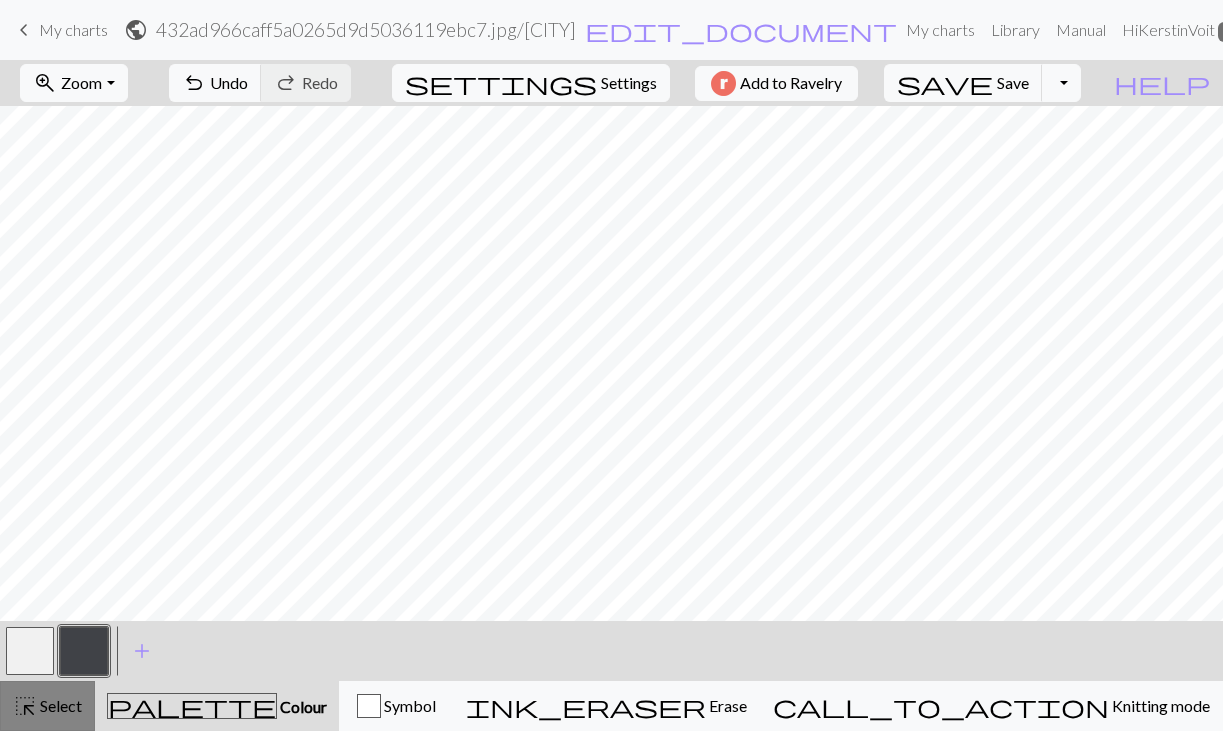 click on "Select" at bounding box center (59, 705) 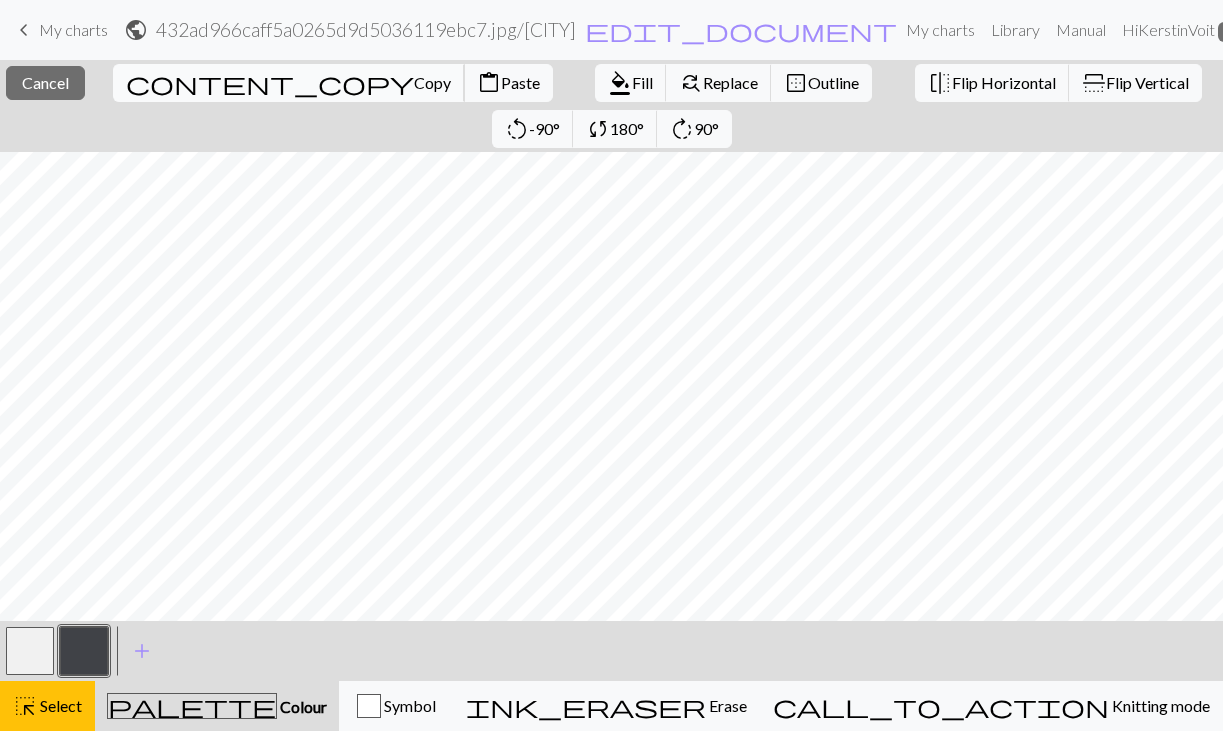 click on "content_copy  Copy" at bounding box center [289, 83] 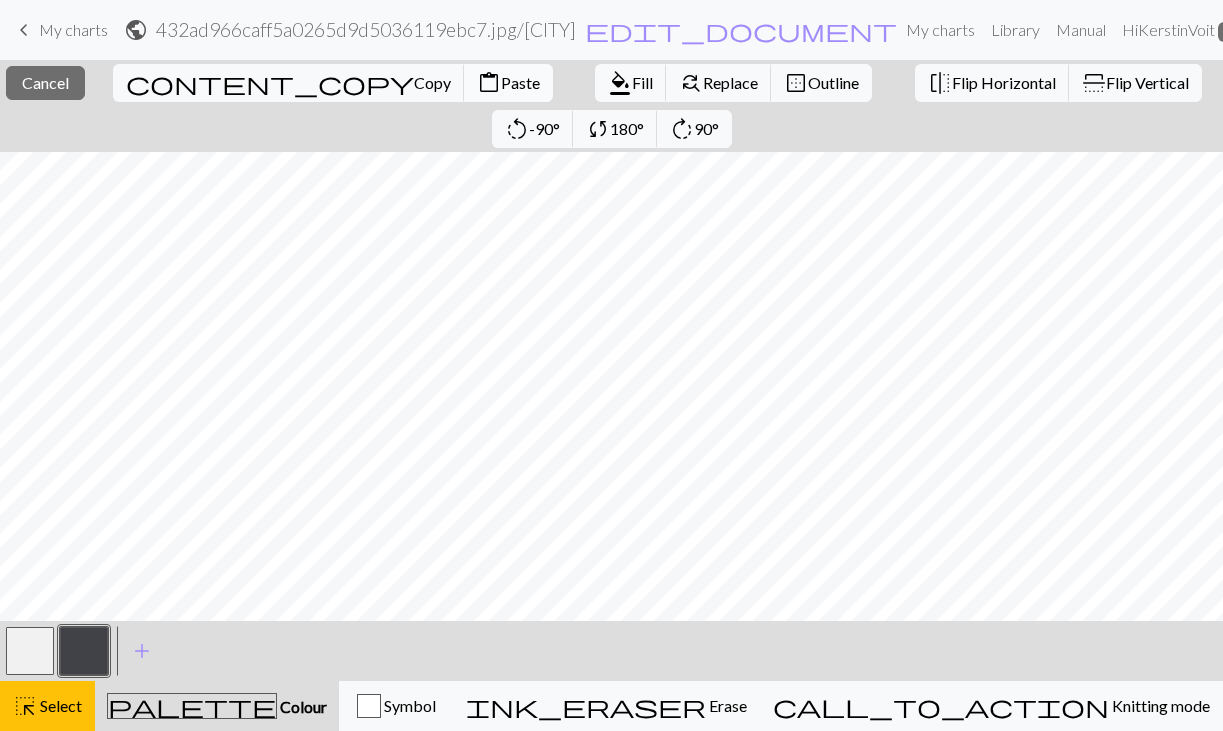 click on "Paste" at bounding box center (520, 82) 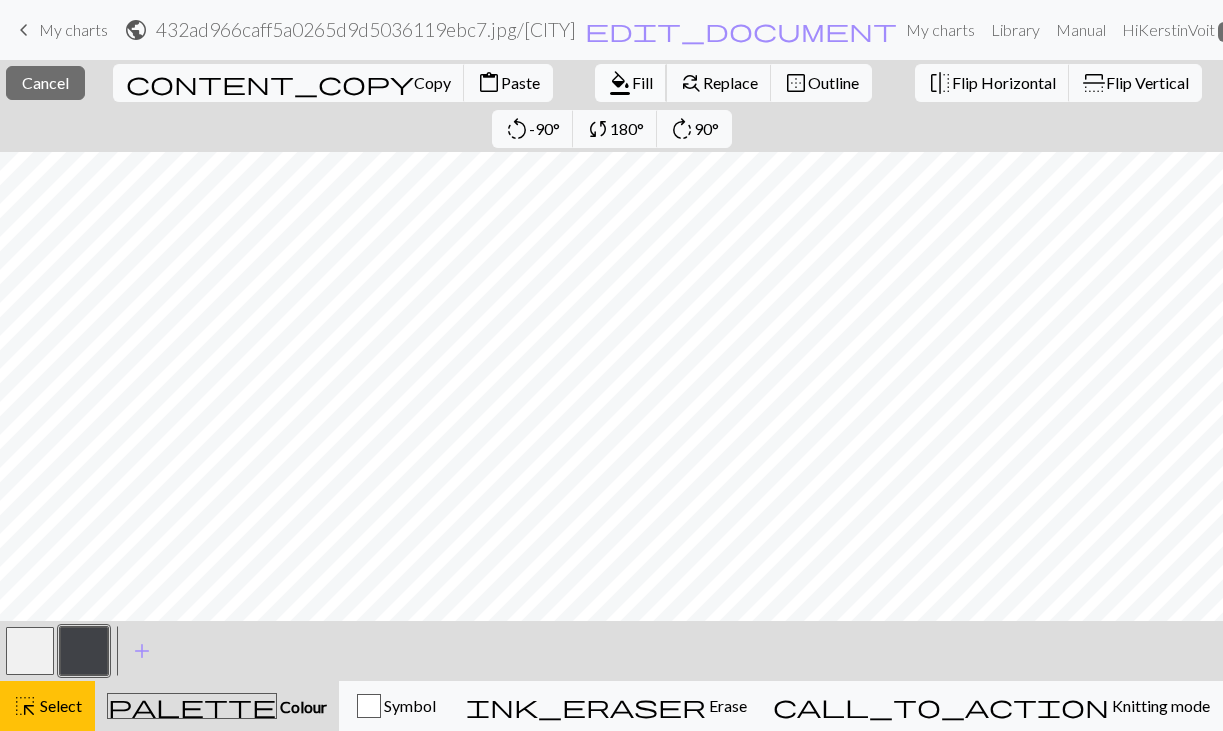 click on "Fill" at bounding box center (642, 82) 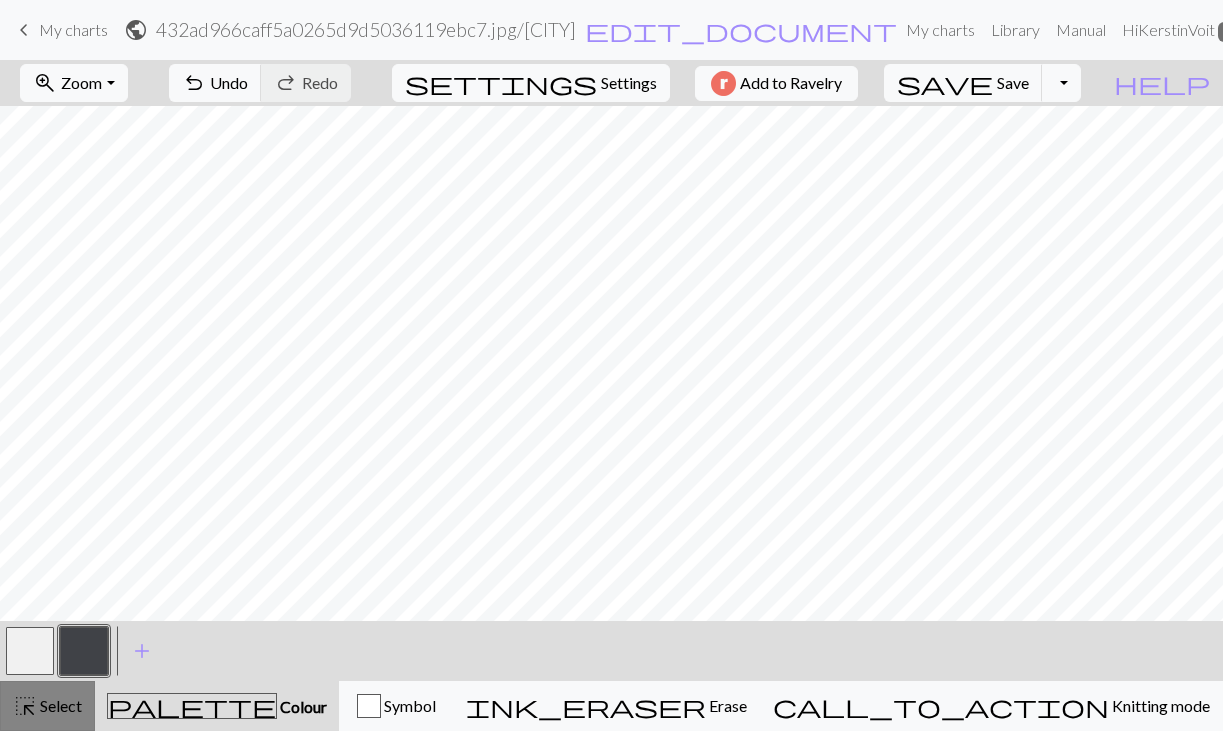 click on "highlight_alt   Select   Select" at bounding box center (47, 706) 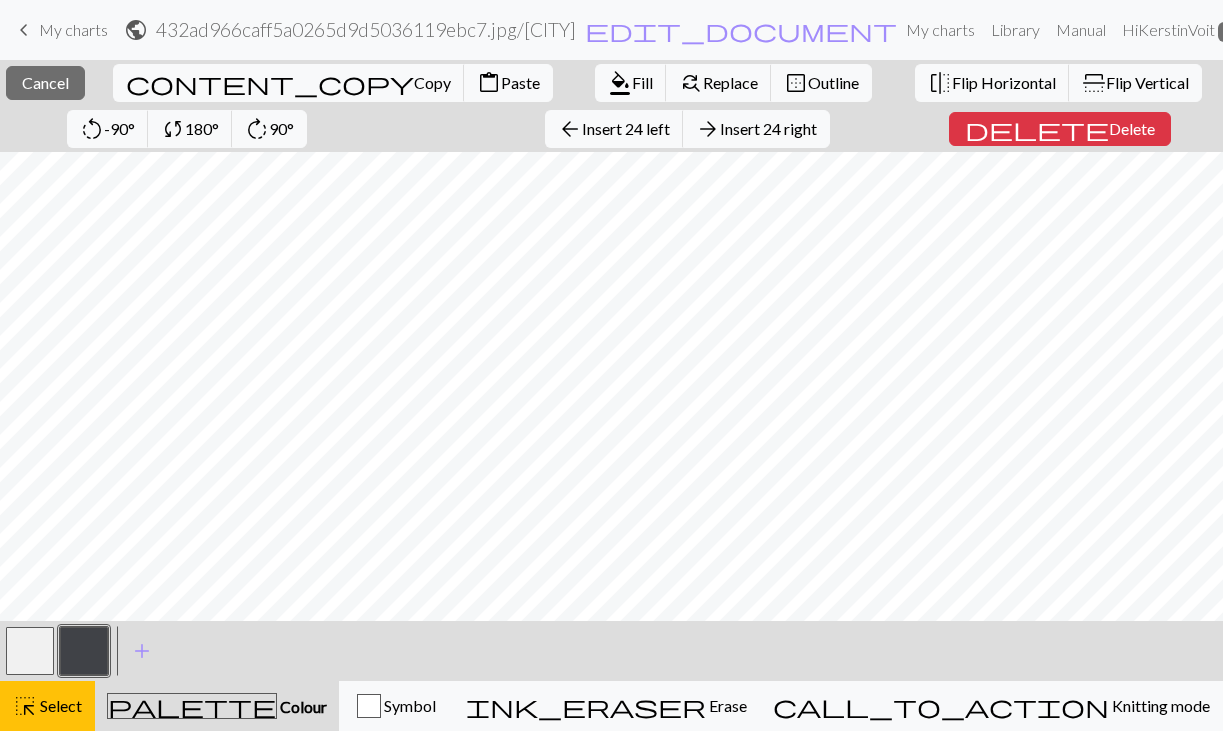 click at bounding box center (30, 651) 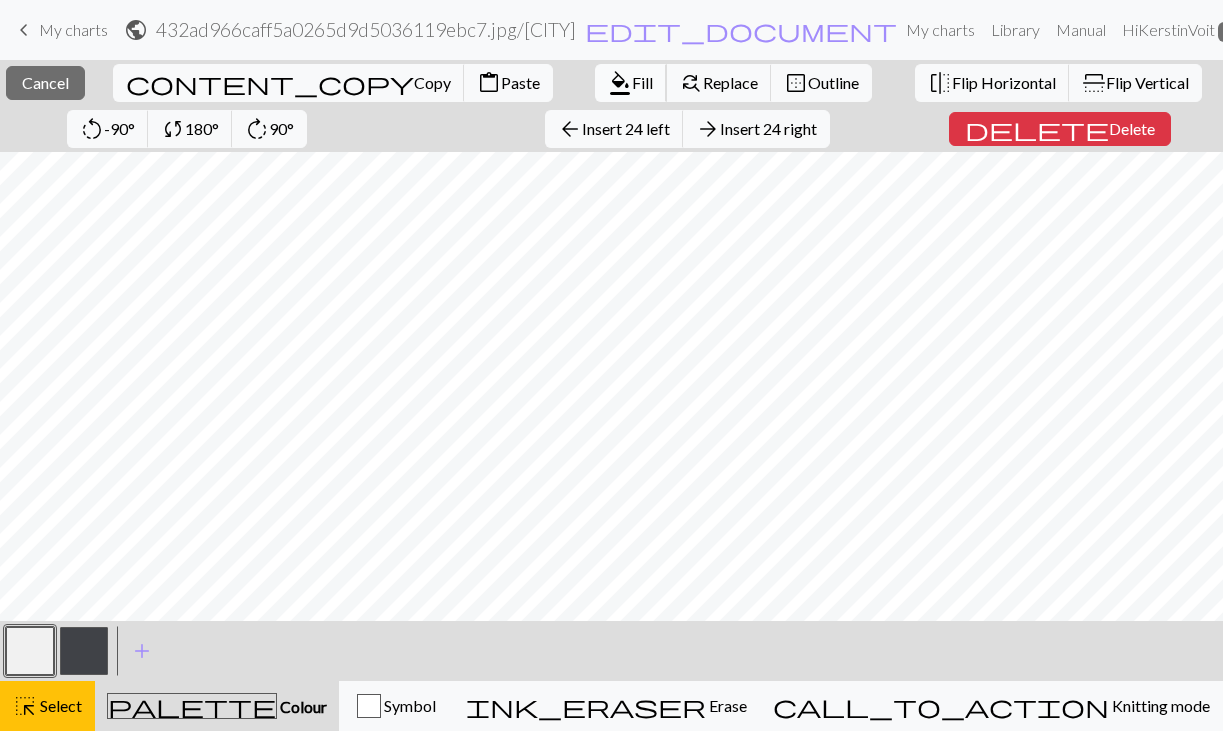 click on "format_color_fill" at bounding box center (620, 83) 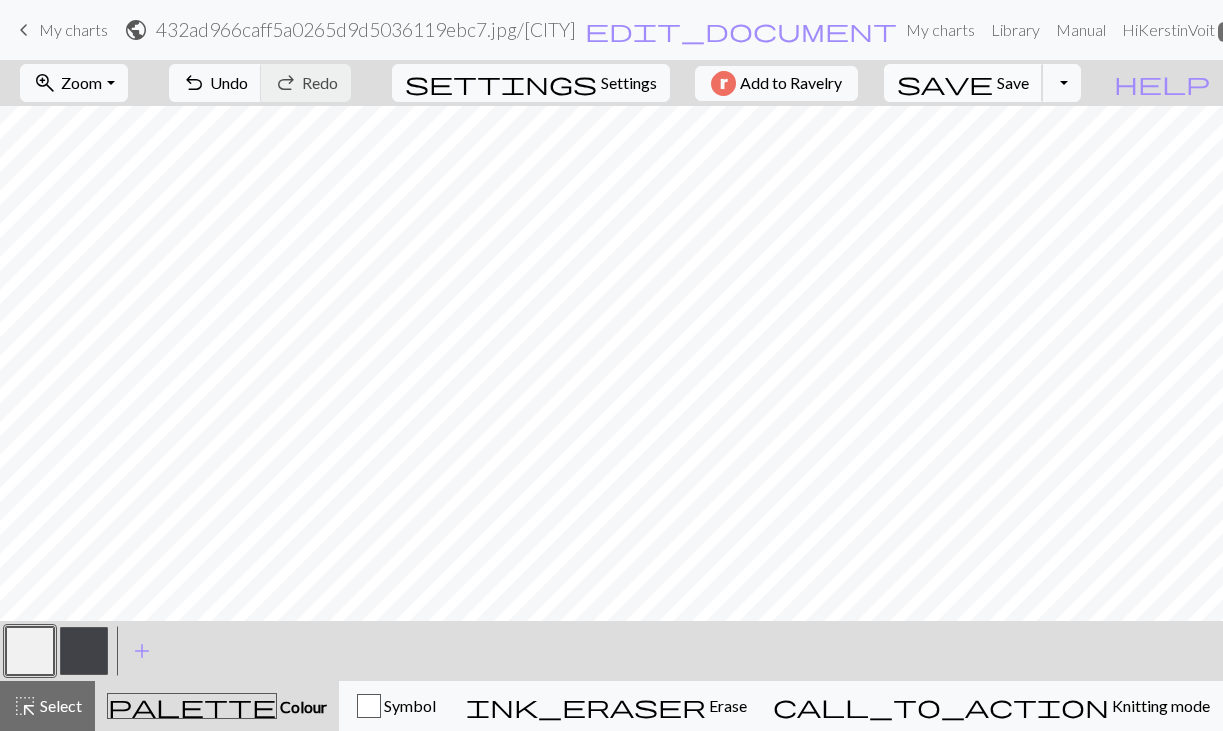 click on "Save" at bounding box center (1013, 82) 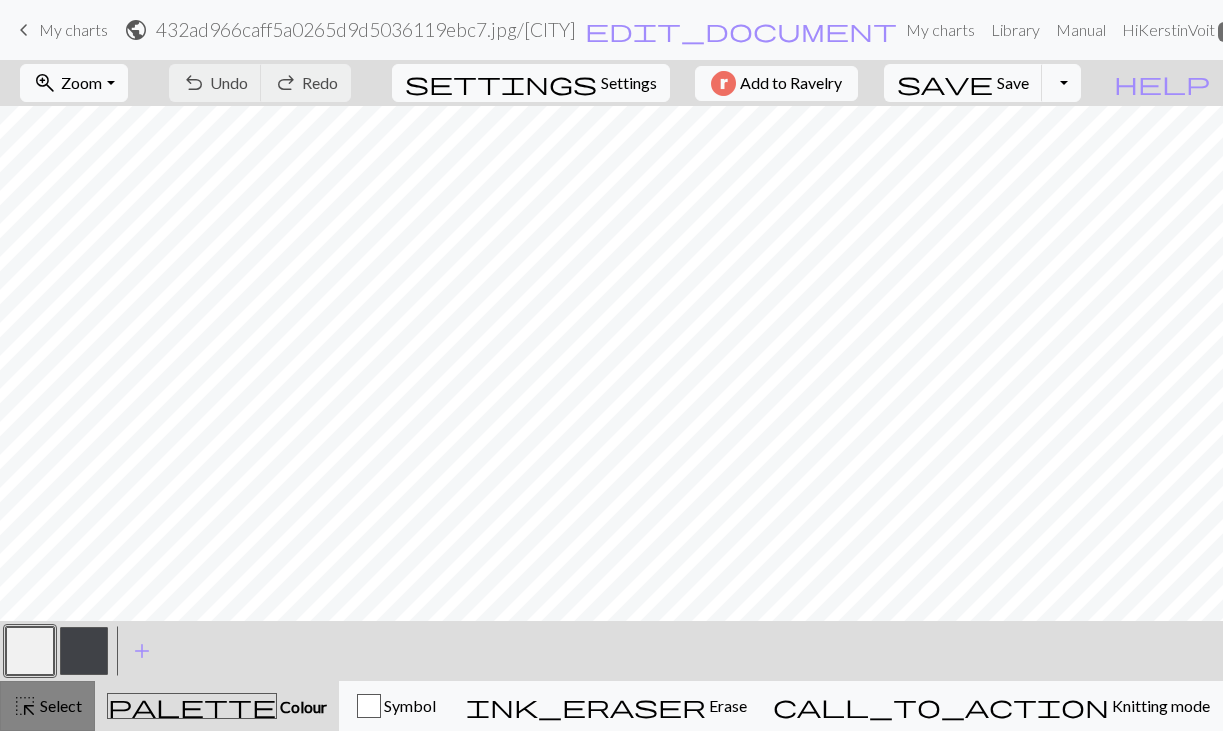 click on "Select" at bounding box center (59, 705) 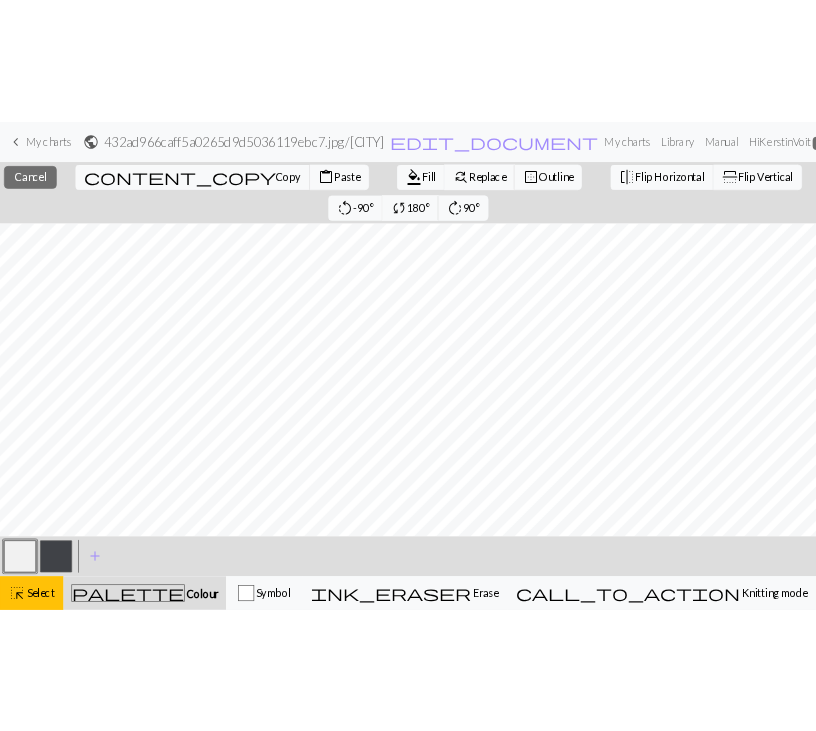 scroll, scrollTop: 0, scrollLeft: 0, axis: both 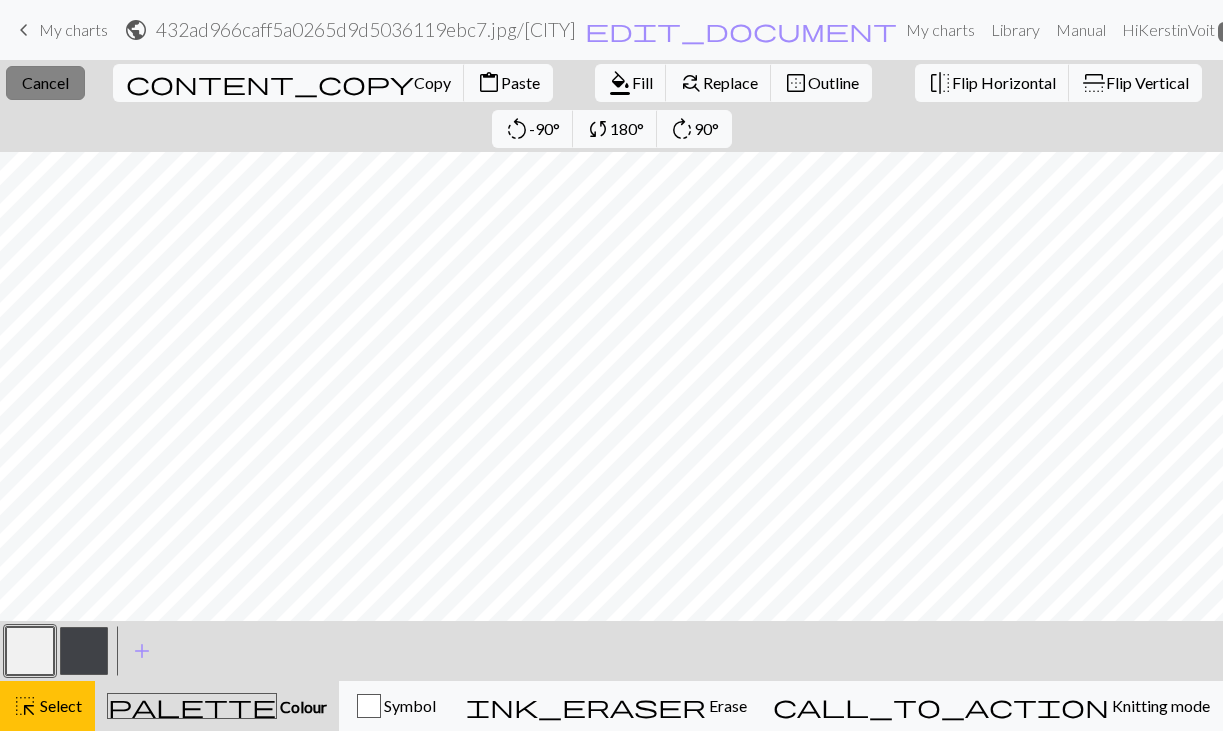 click on "Cancel" at bounding box center (45, 82) 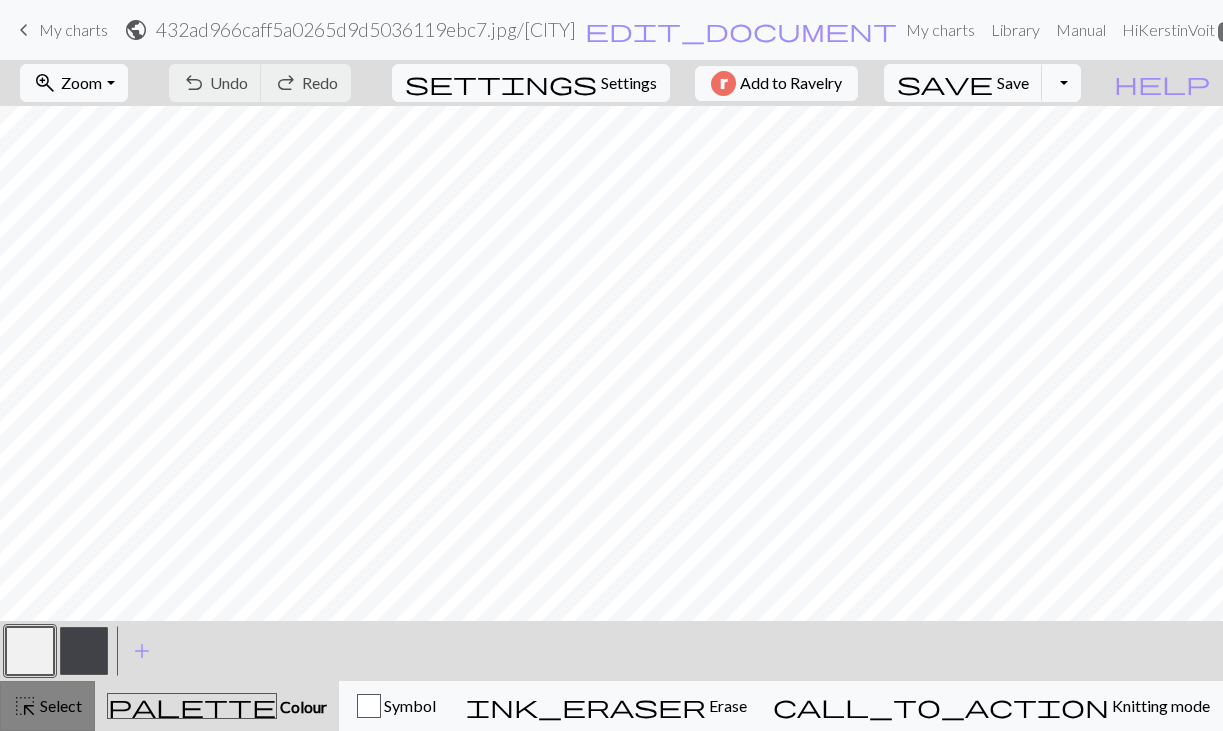 click on "Select" at bounding box center [59, 705] 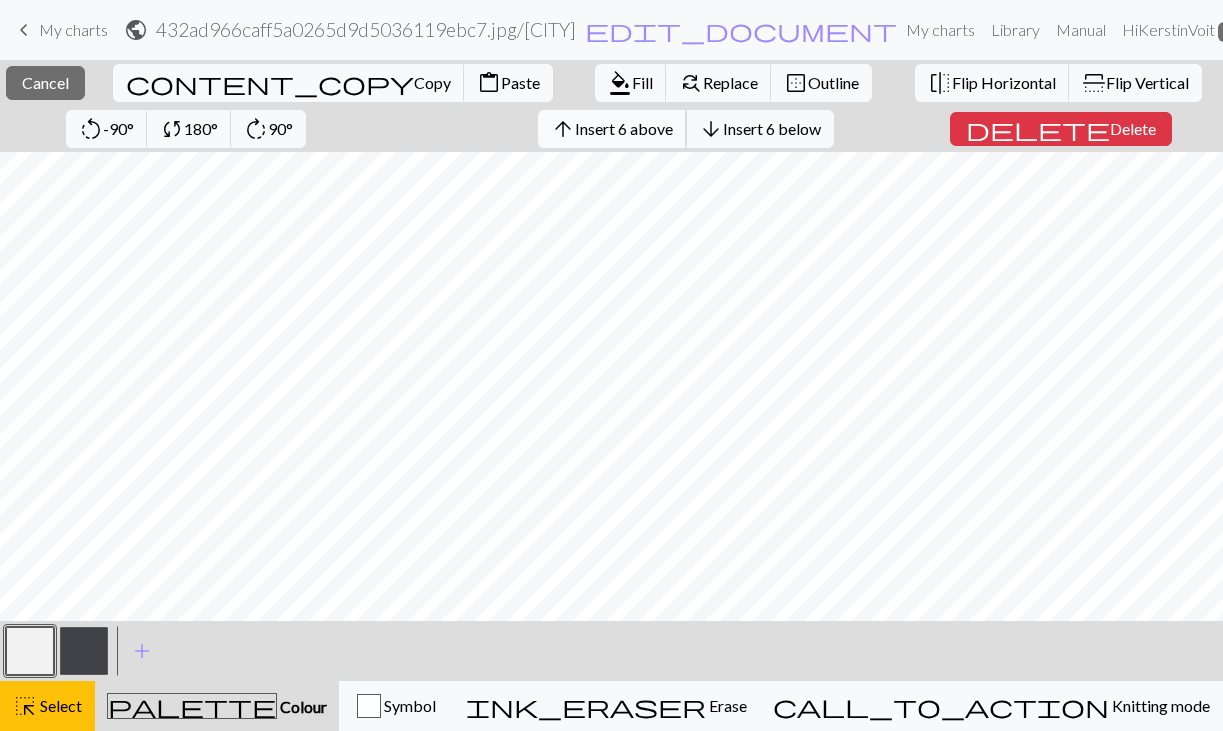 click on "Insert 6 above" at bounding box center [624, 128] 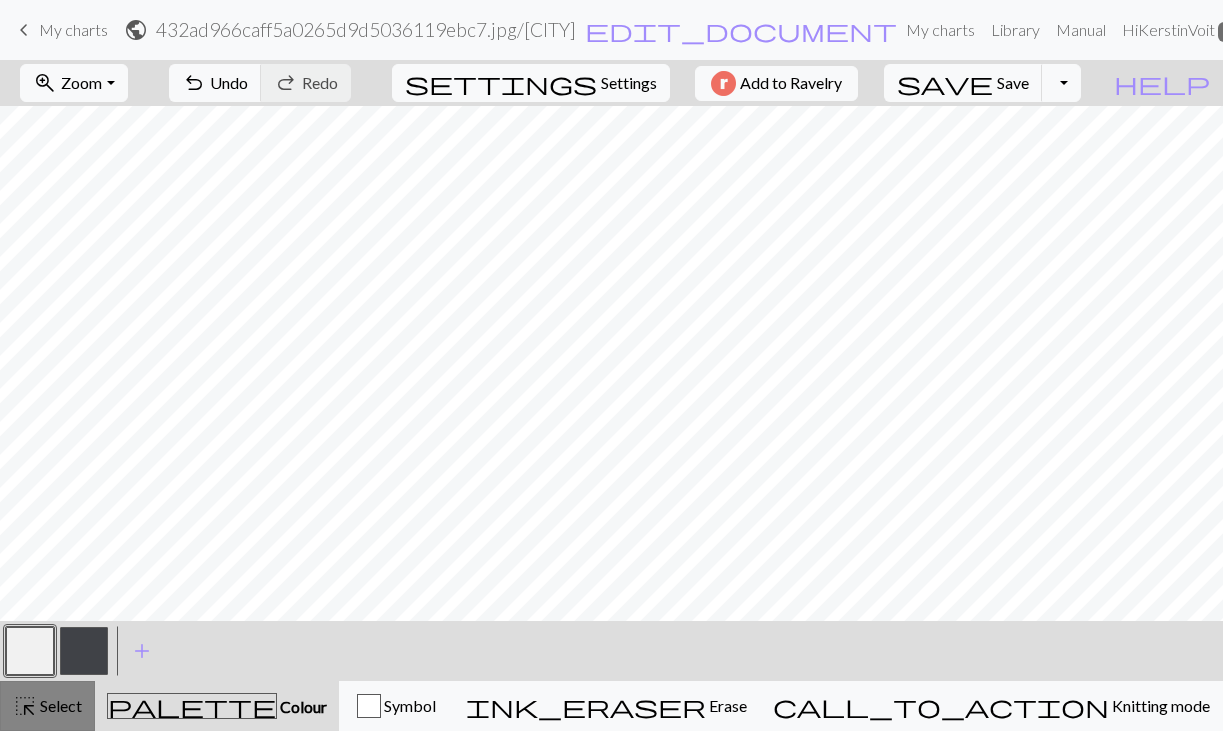 click on "Select" at bounding box center [59, 705] 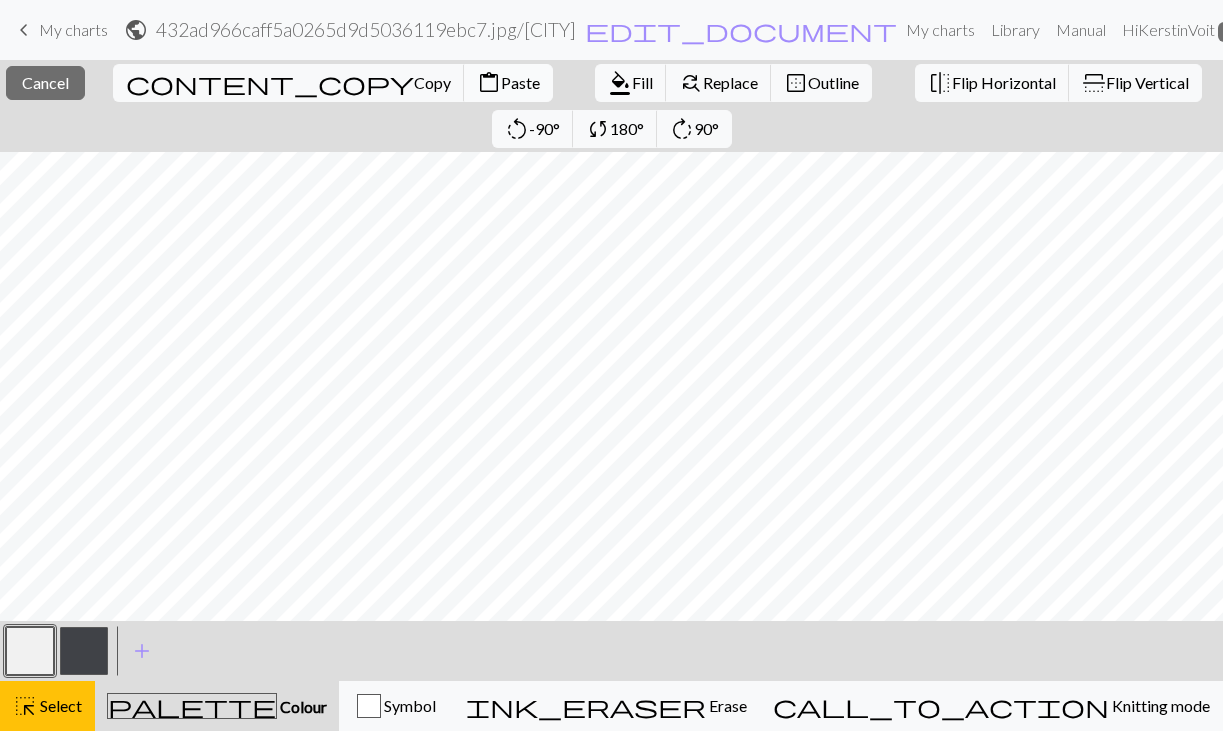 click on "Paste" at bounding box center (520, 82) 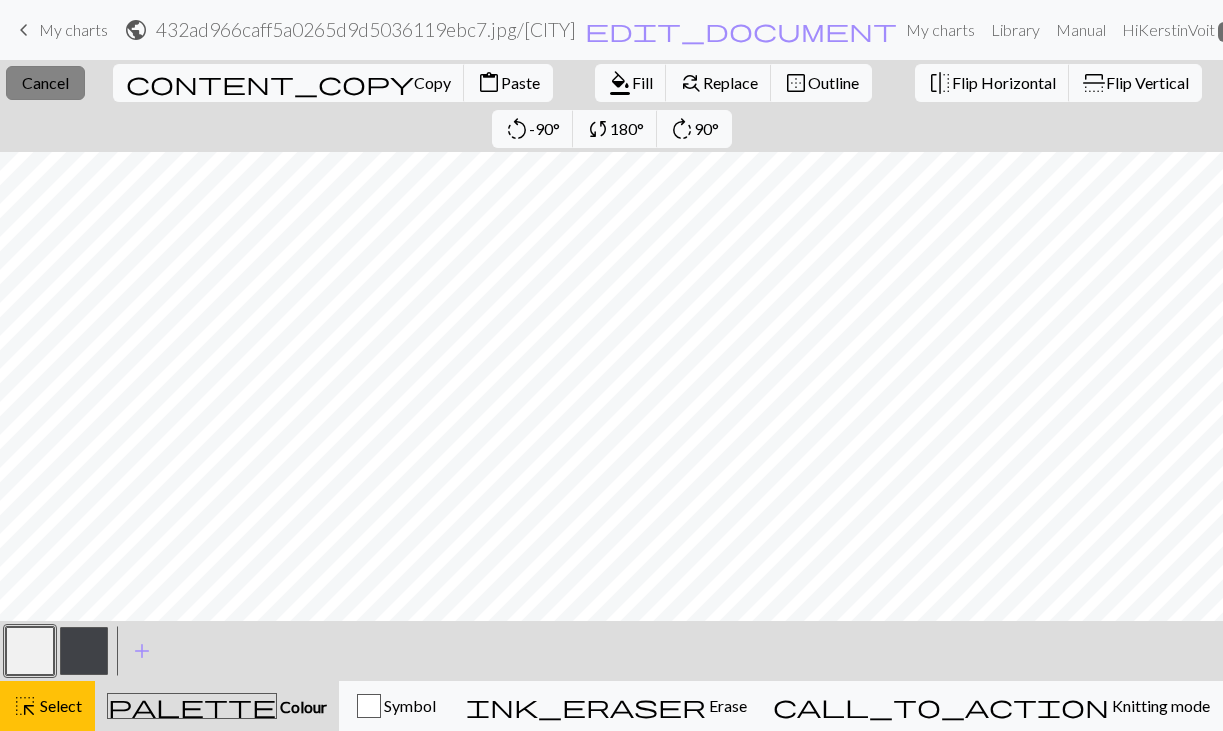 click on "Cancel" at bounding box center (45, 82) 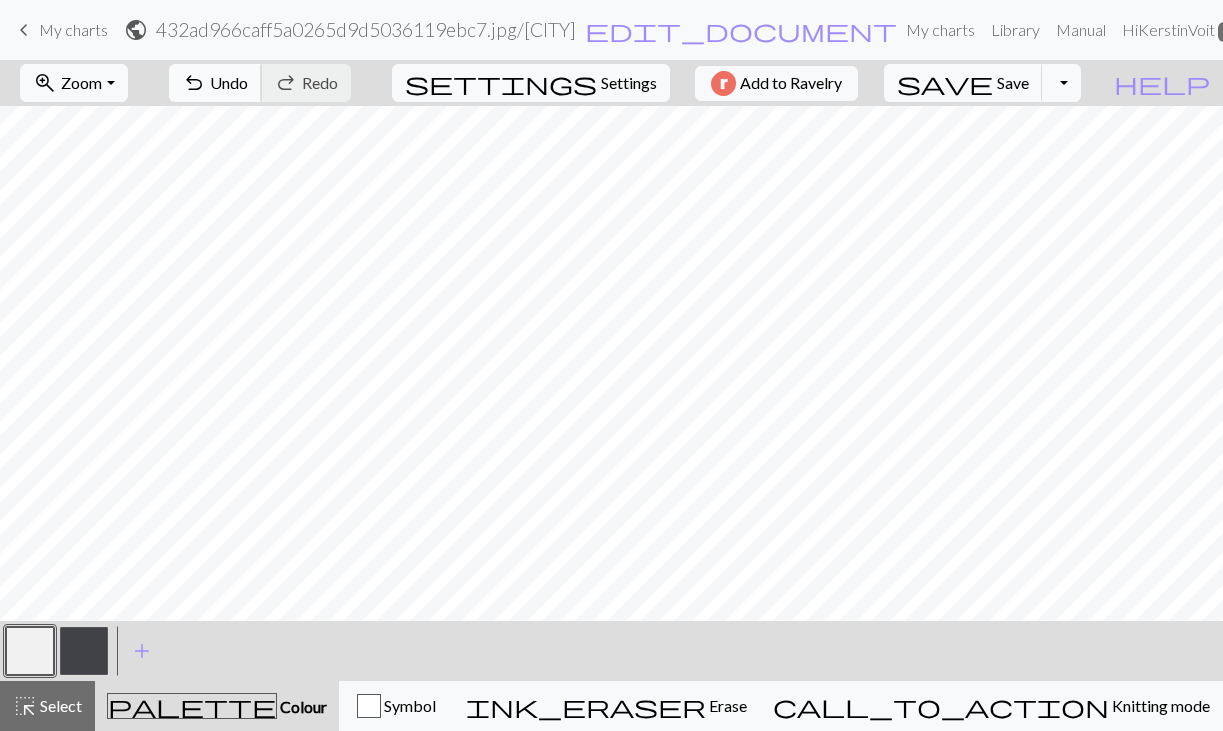 click on "Undo" at bounding box center (229, 82) 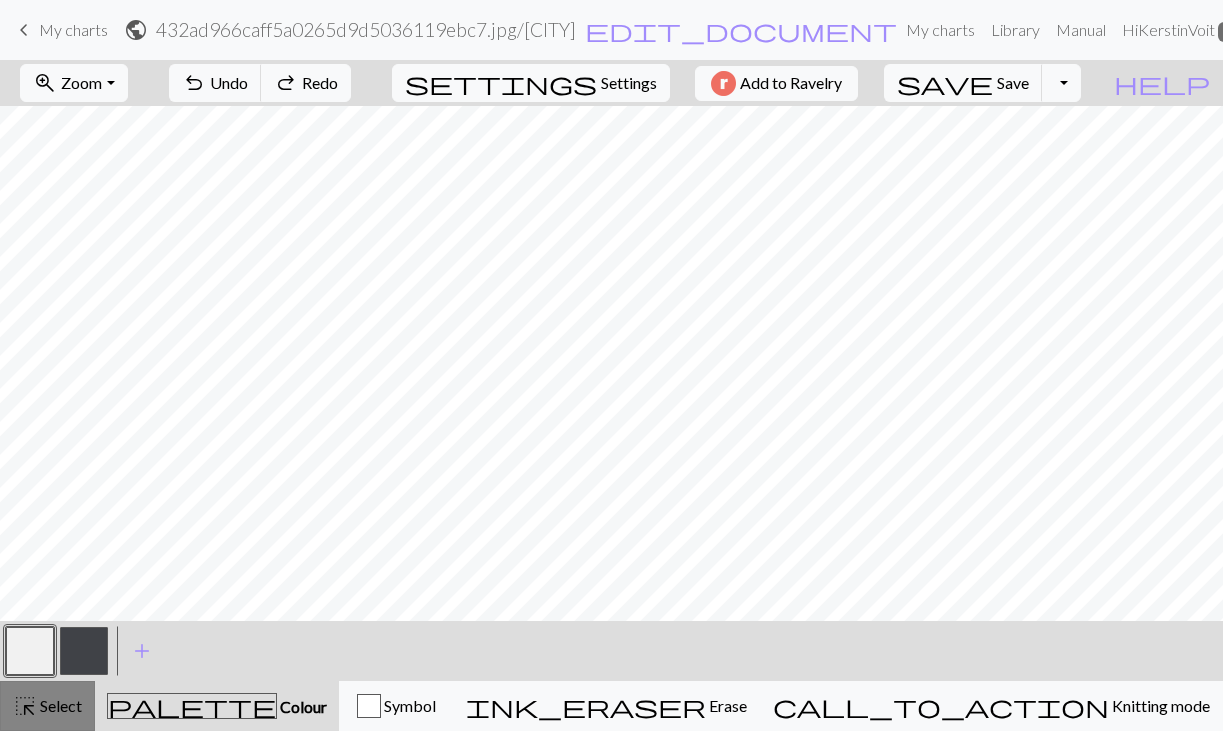 click on "highlight_alt   Select   Select" at bounding box center (47, 706) 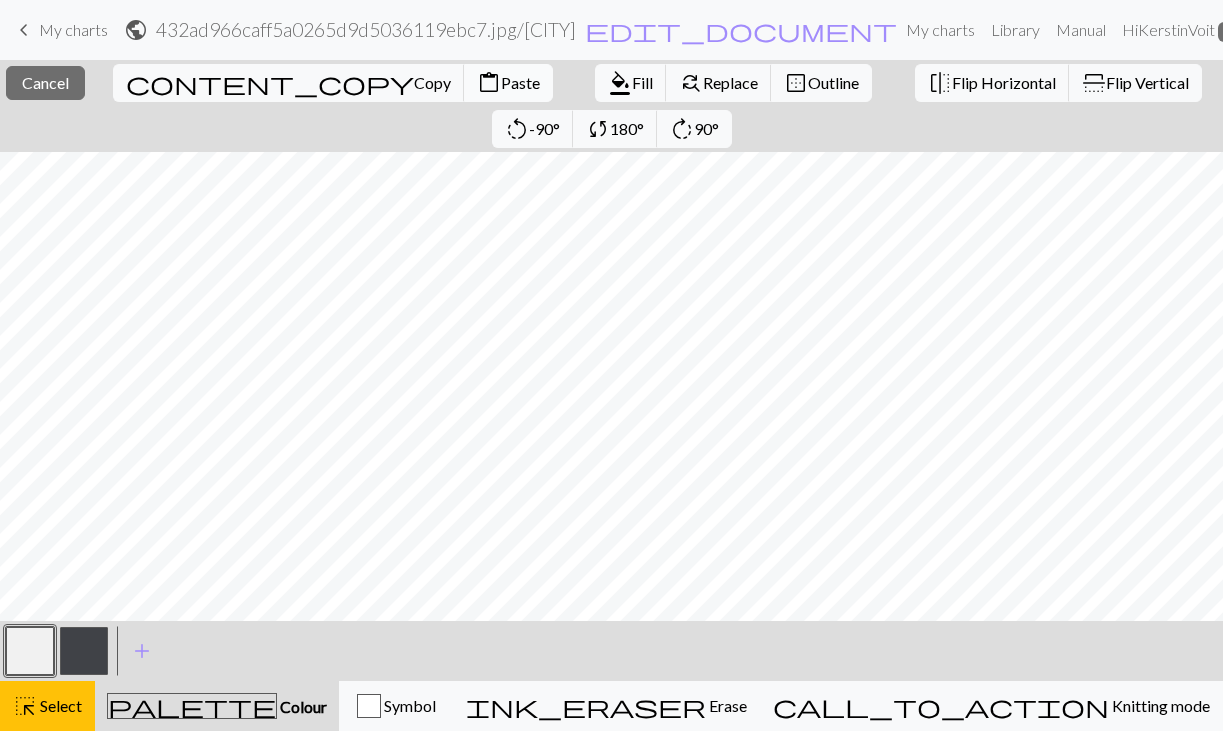 click on "Paste" at bounding box center (520, 82) 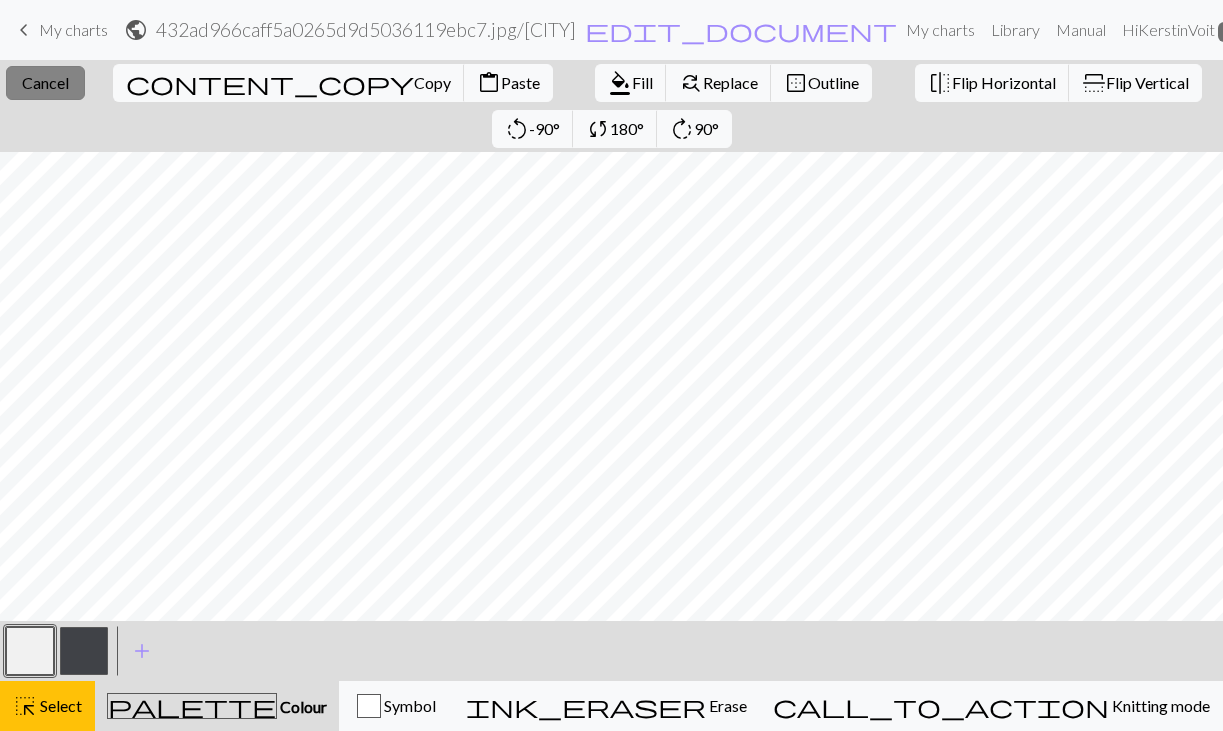 click on "close Cancel" at bounding box center [45, 83] 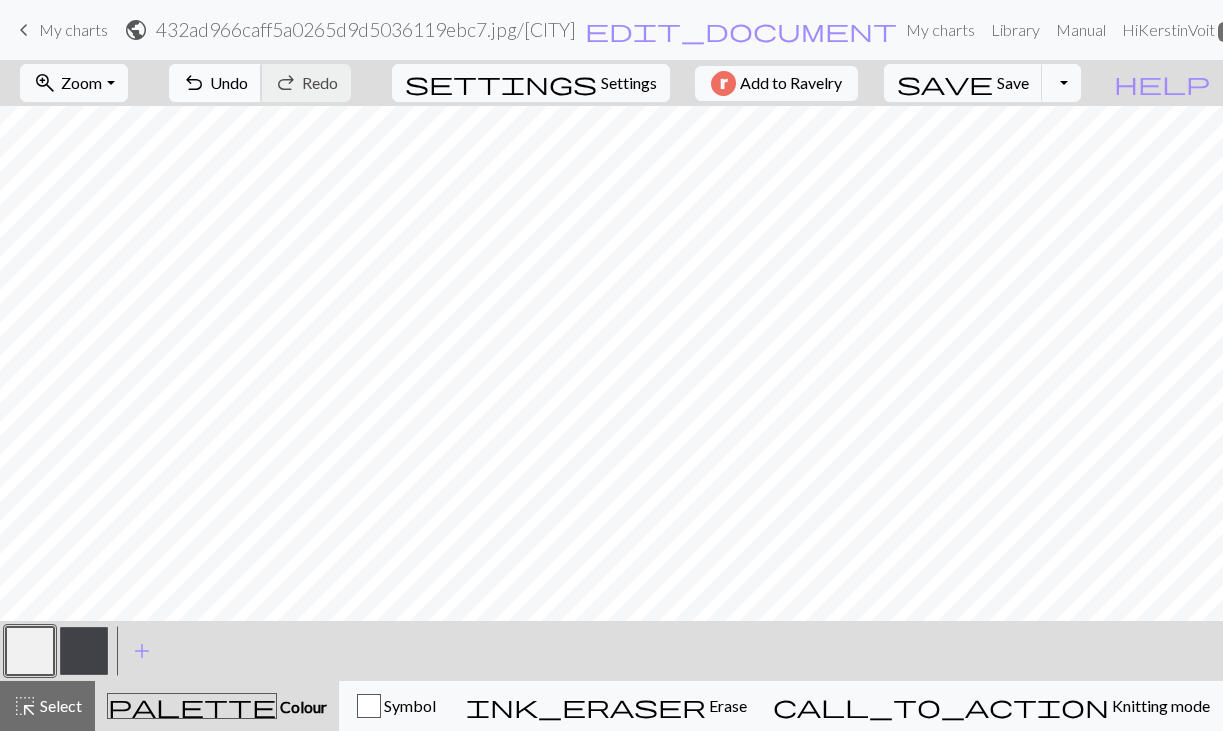 click on "Undo" at bounding box center (229, 82) 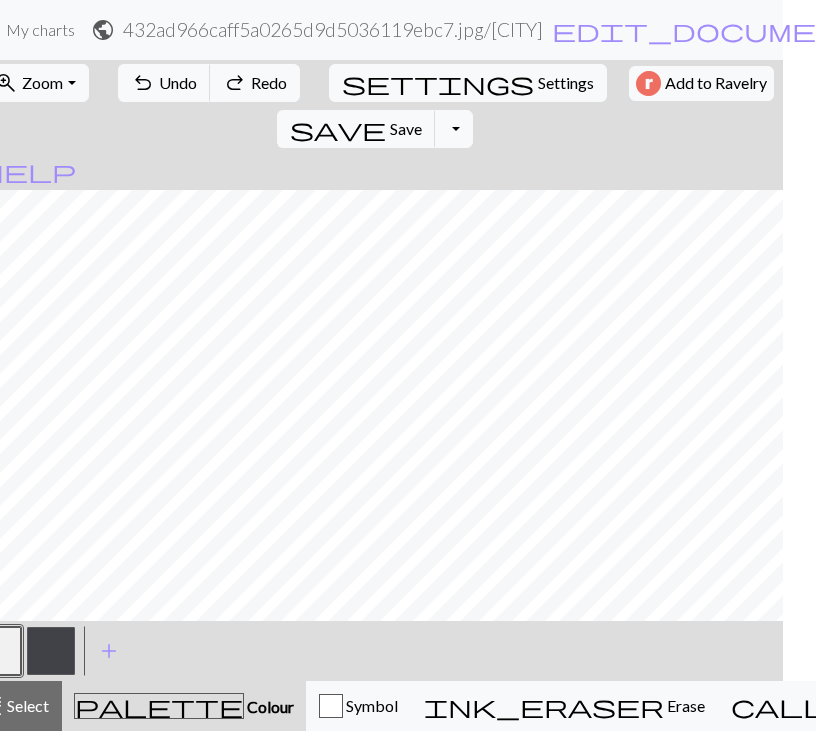 scroll, scrollTop: 0, scrollLeft: 33, axis: horizontal 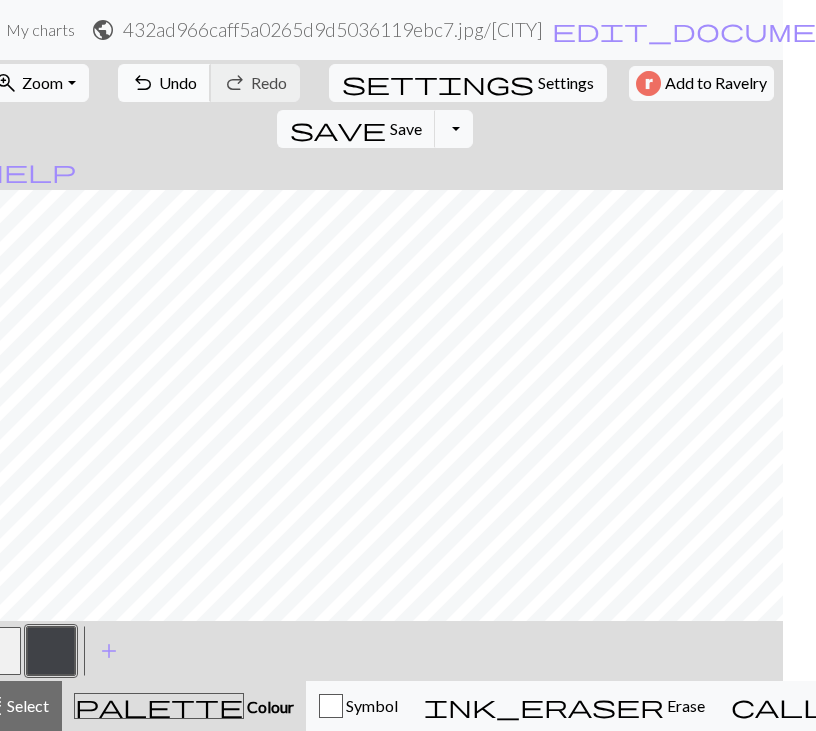 click on "Undo" at bounding box center [178, 82] 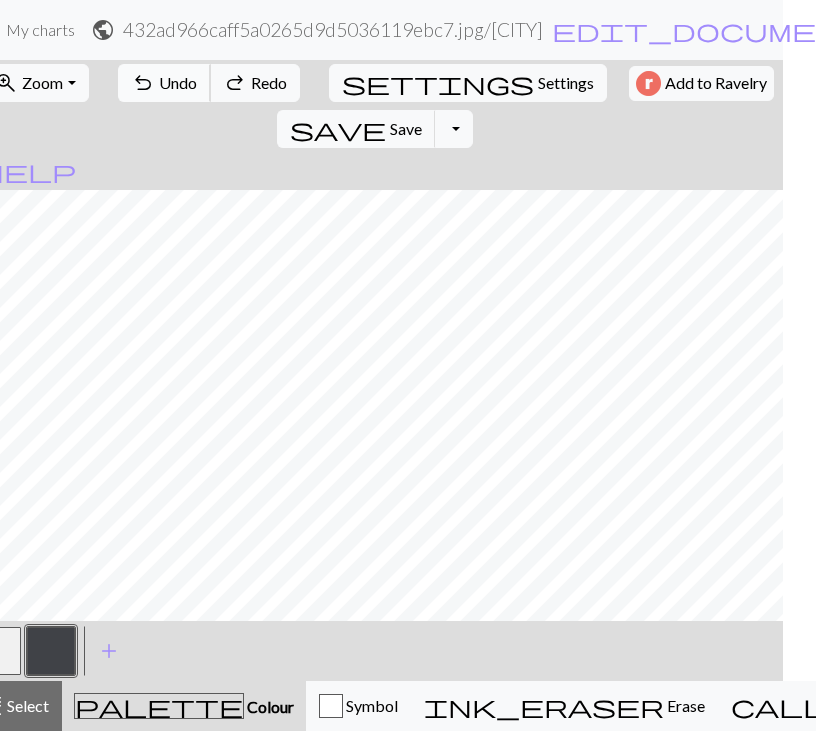 click on "Undo" at bounding box center [178, 82] 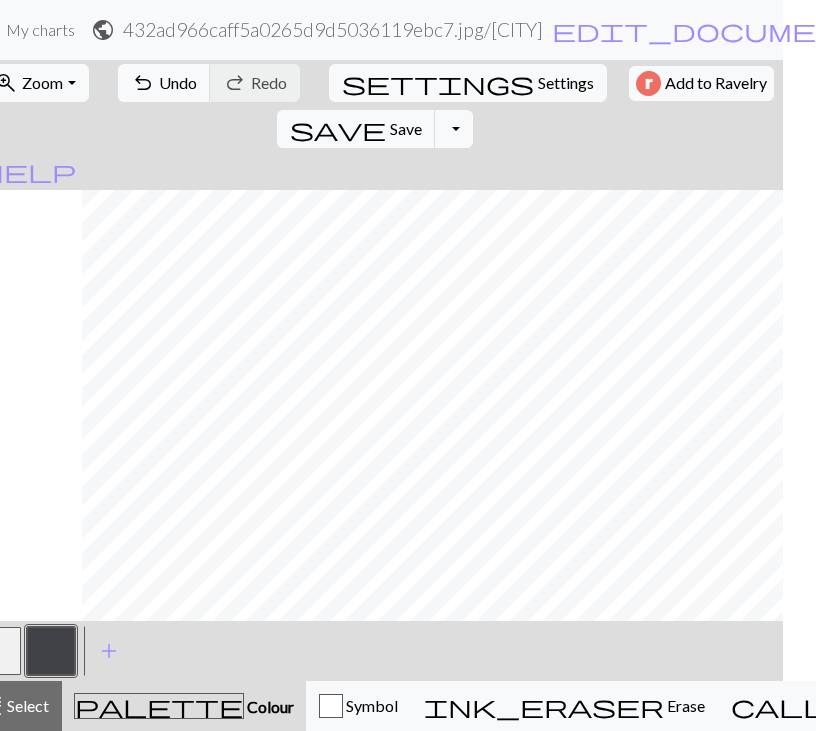 scroll, scrollTop: 0, scrollLeft: -14, axis: horizontal 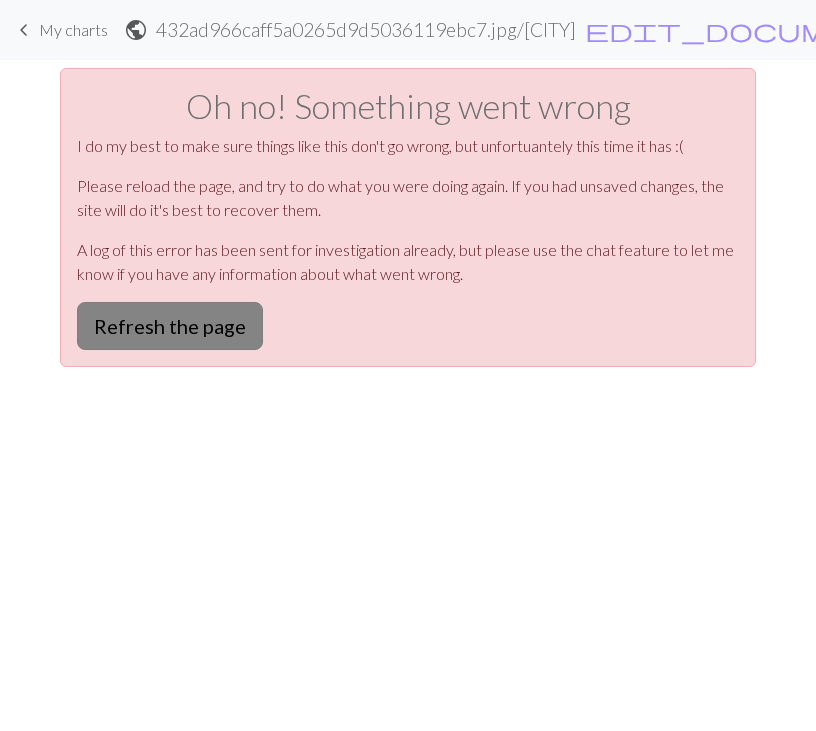 click on "Refresh the page" at bounding box center [170, 326] 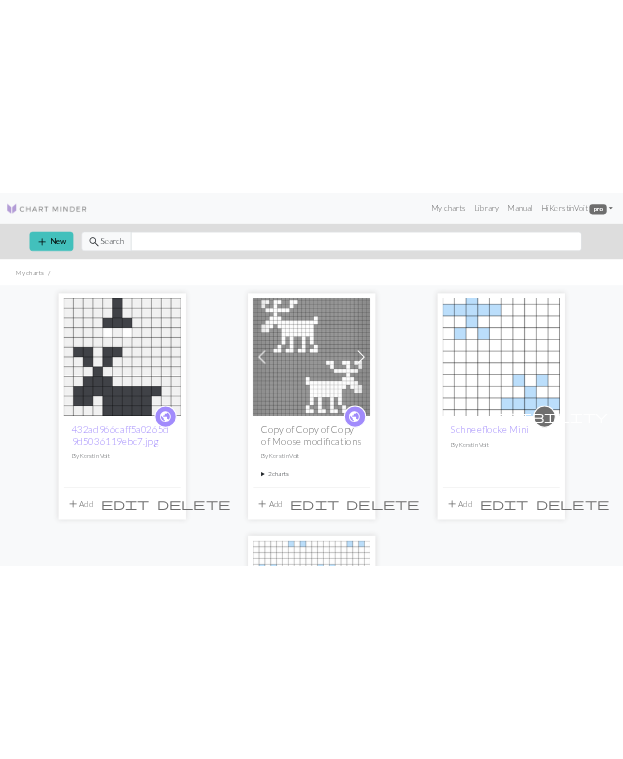 scroll, scrollTop: 0, scrollLeft: 0, axis: both 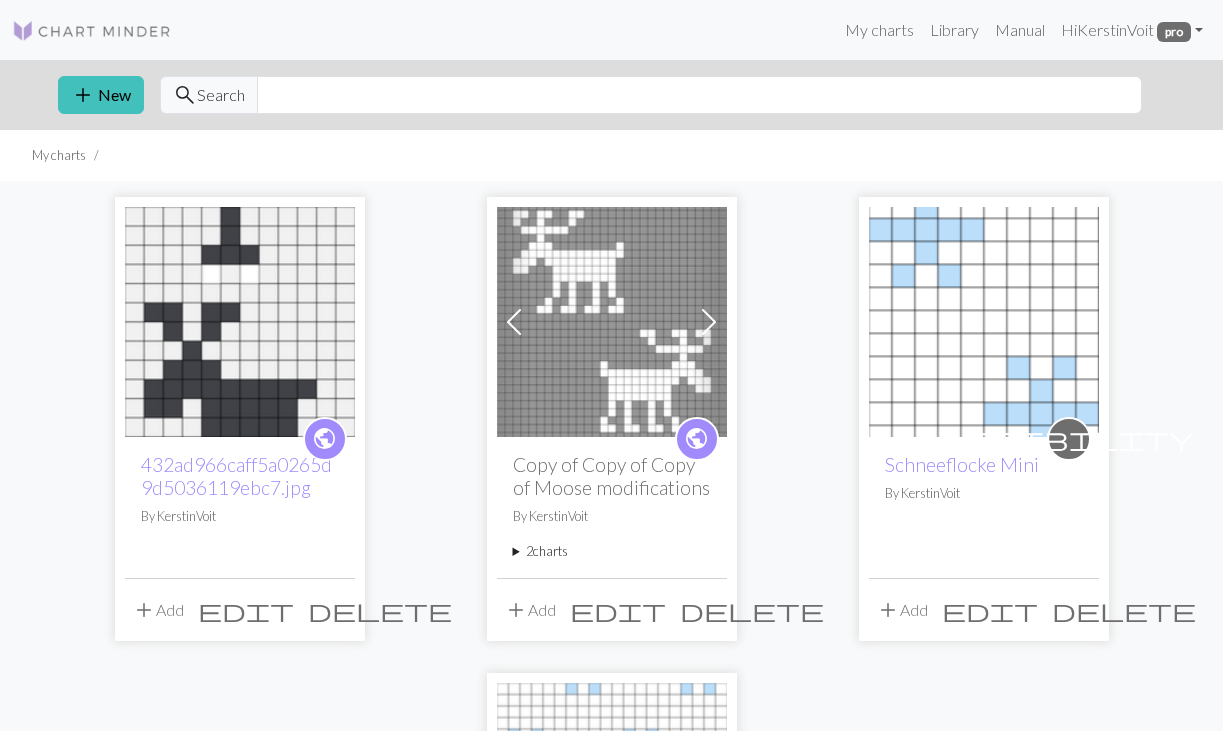 click at bounding box center [612, 322] 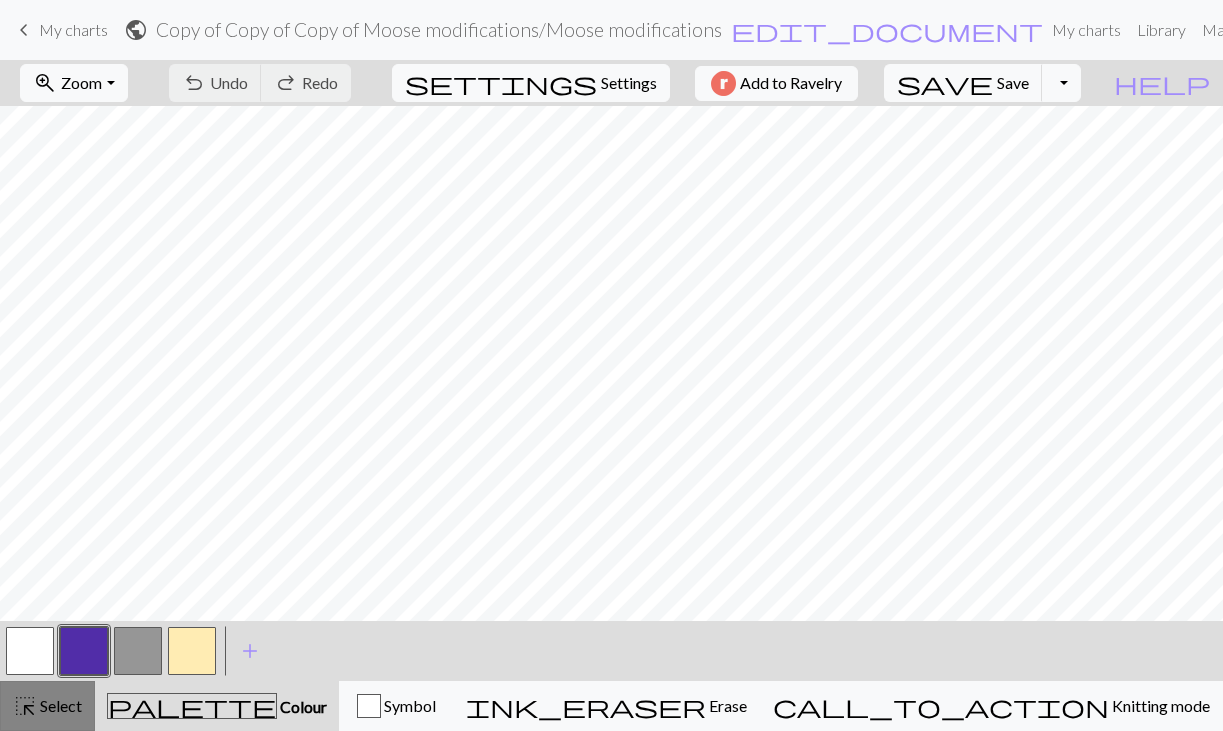 click on "Select" at bounding box center (59, 705) 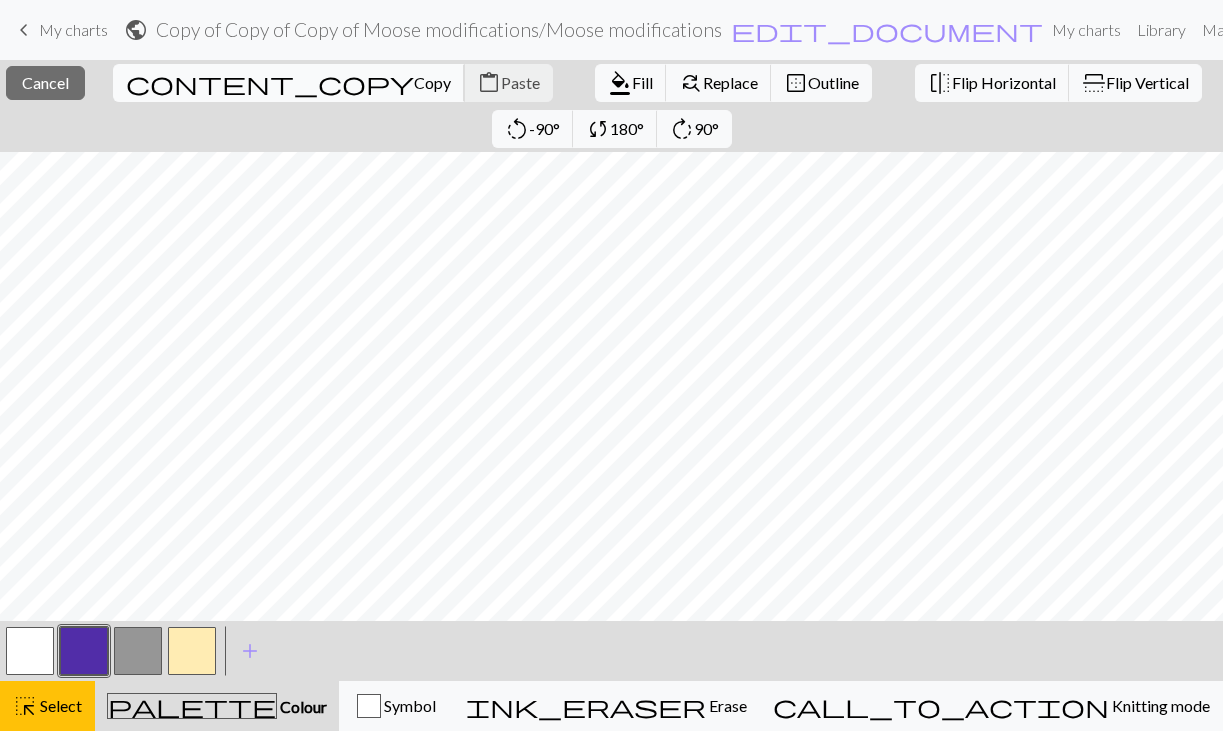 click on "Copy" at bounding box center [432, 82] 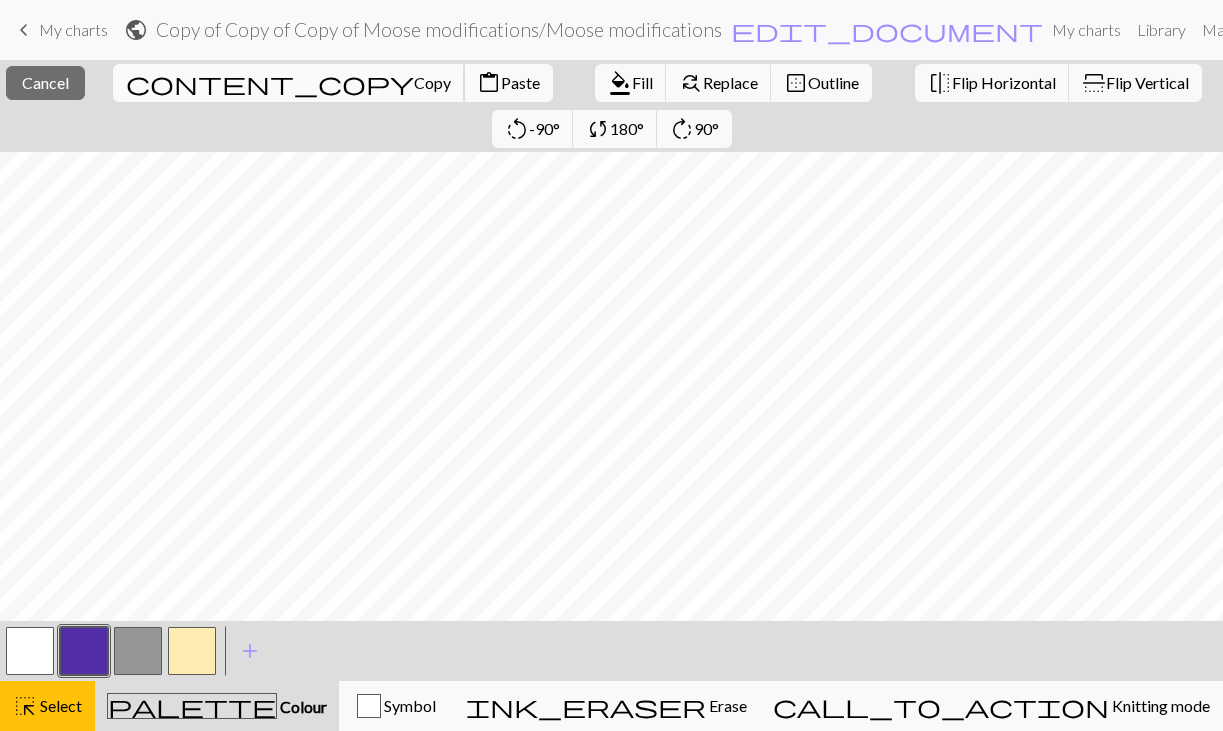 click on "Copy" at bounding box center [432, 82] 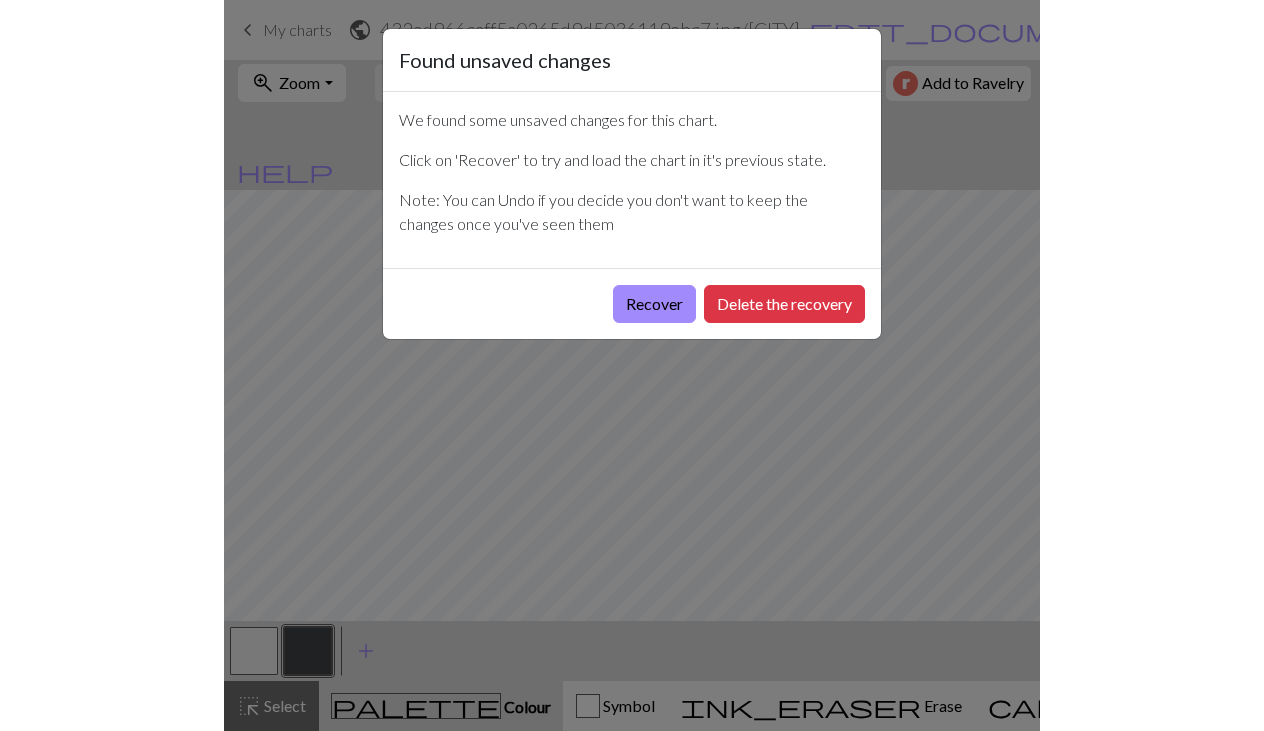 scroll, scrollTop: 0, scrollLeft: 0, axis: both 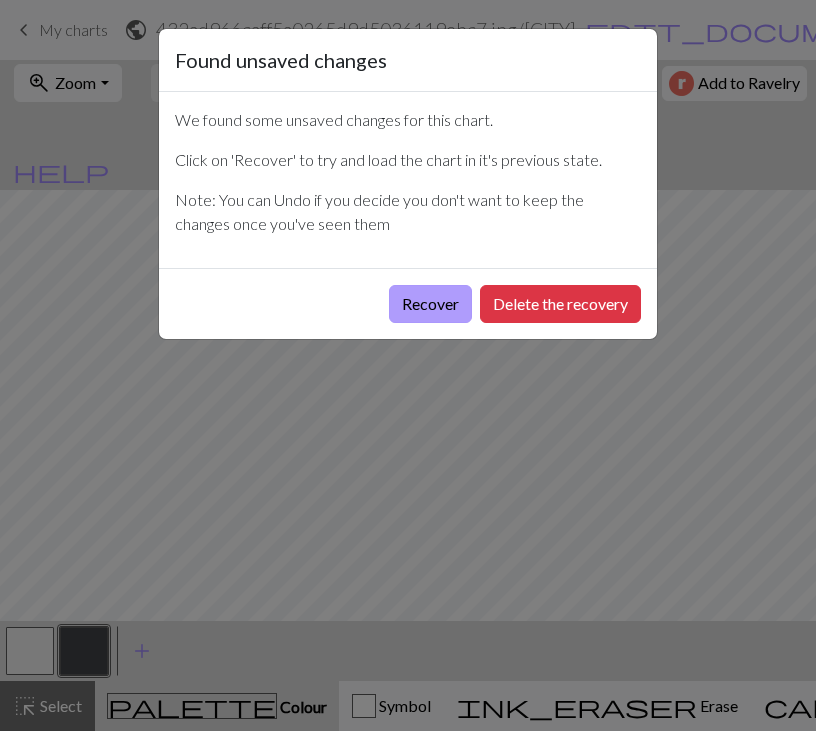 click on "Recover" at bounding box center (430, 304) 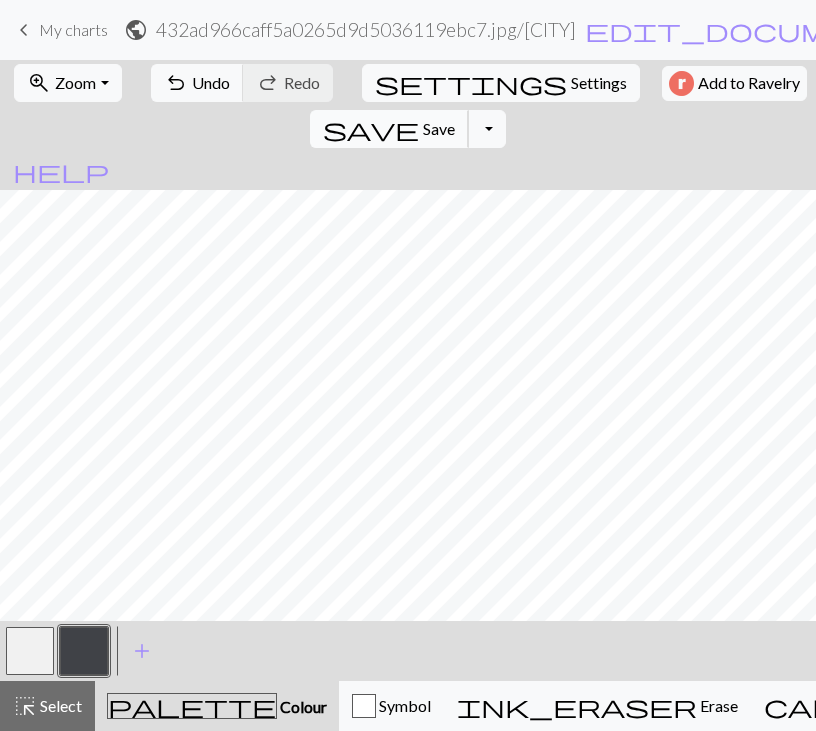 click on "save" at bounding box center [371, 129] 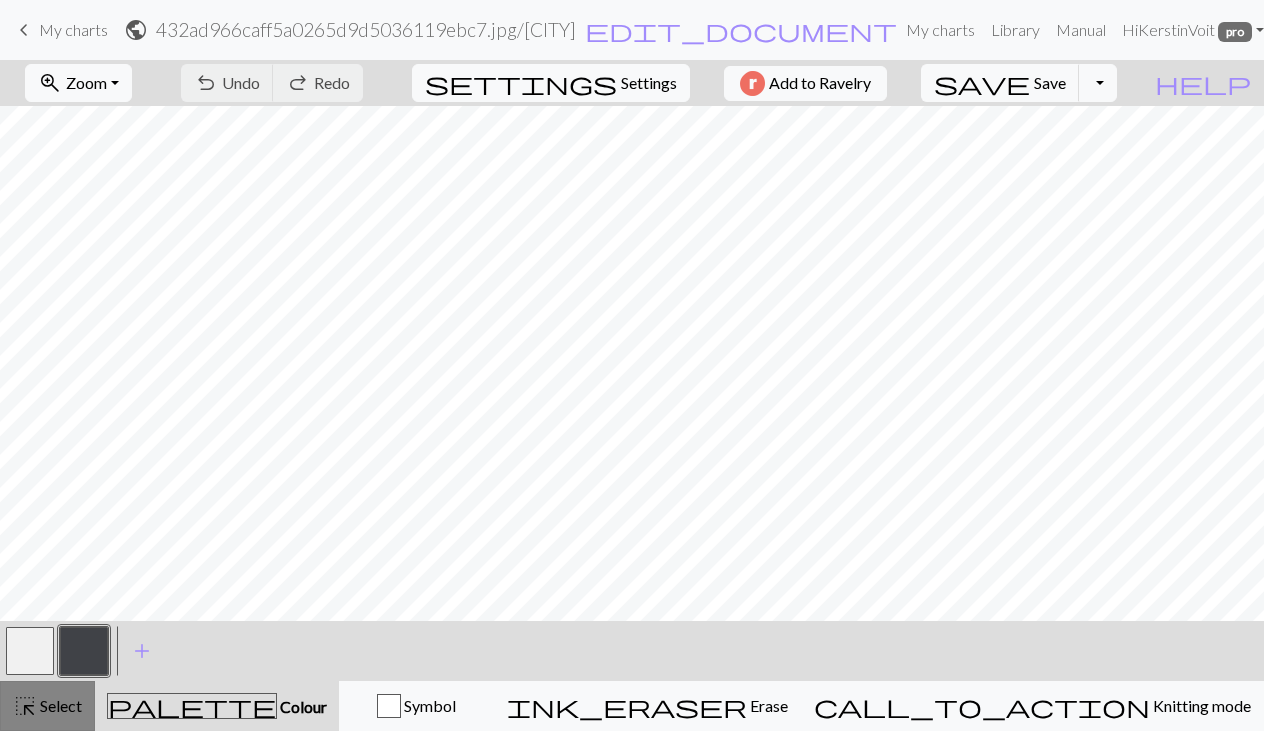 click on "highlight_alt   Select   Select" at bounding box center (47, 706) 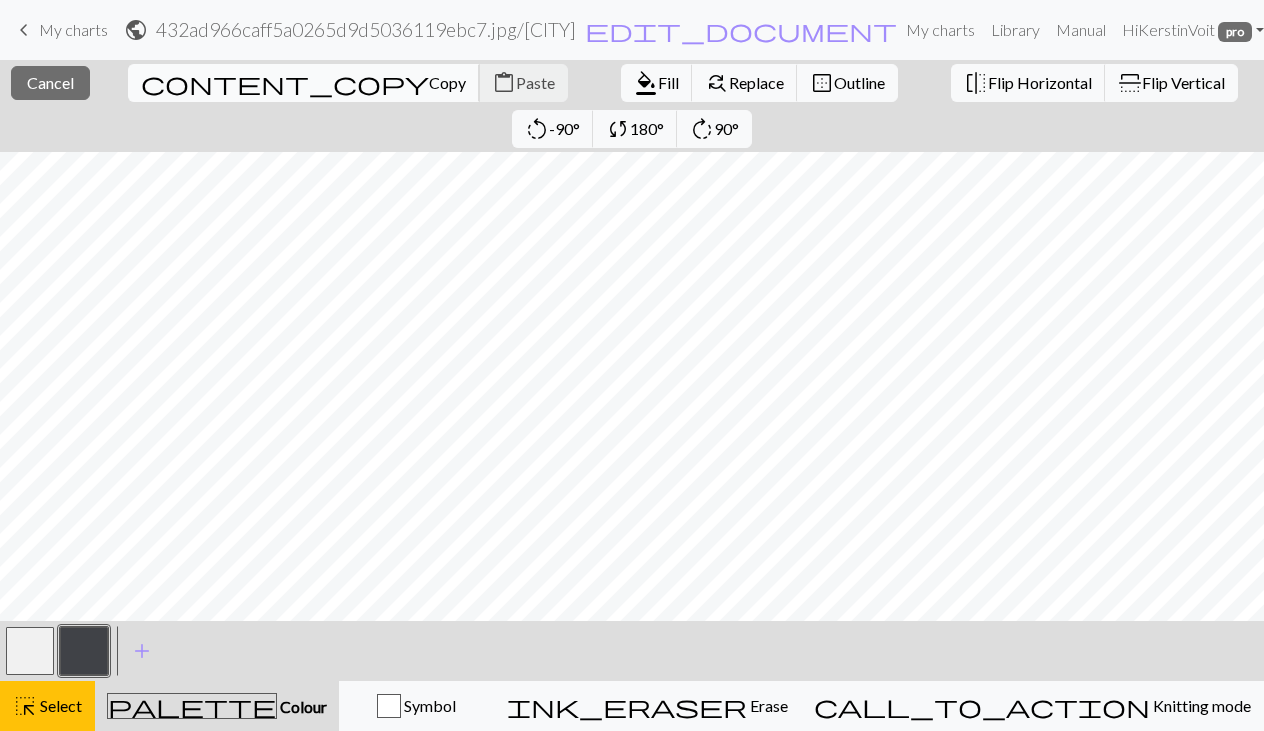 click on "Copy" at bounding box center [447, 82] 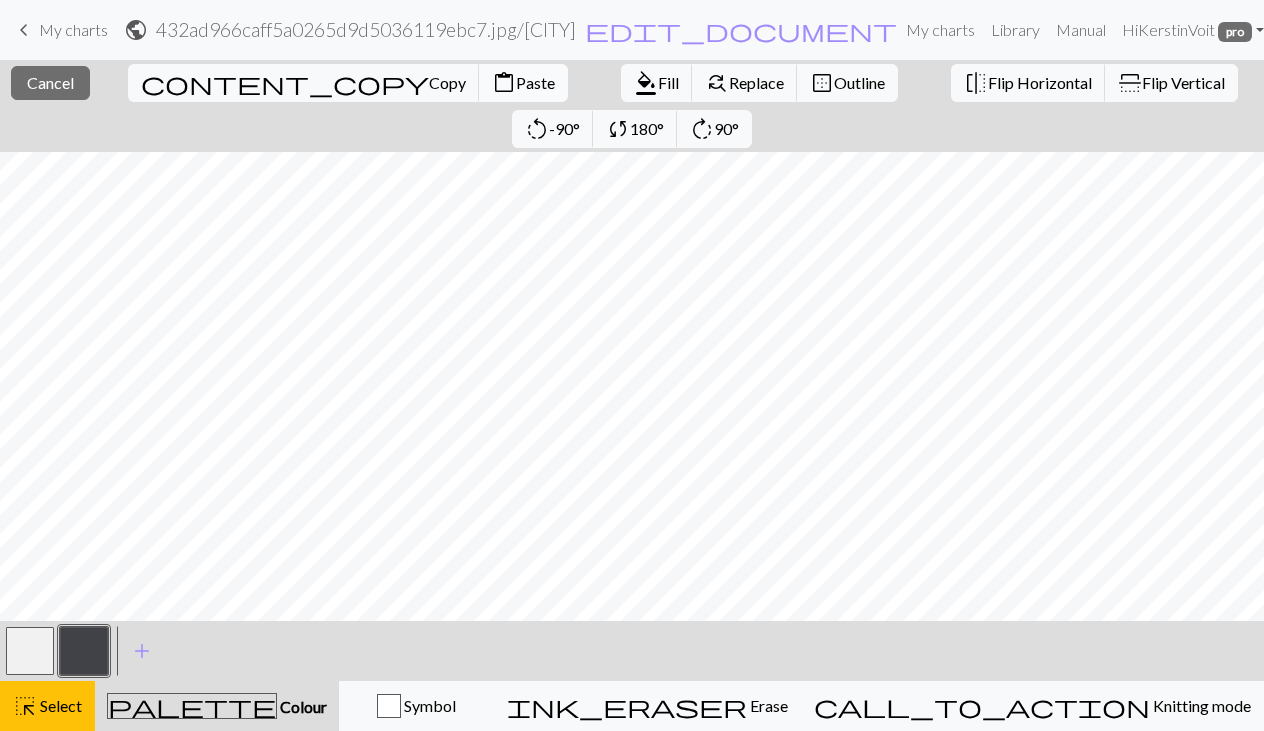 click on "Paste" at bounding box center (535, 82) 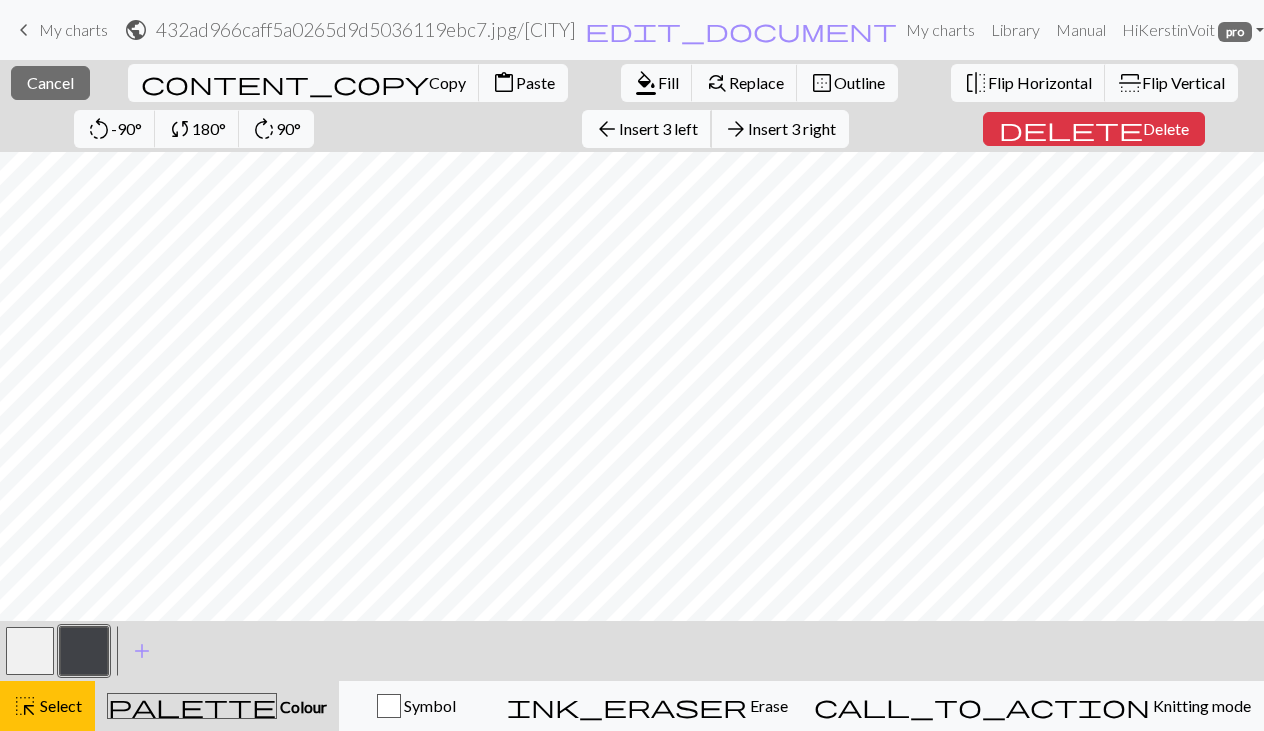 click on "Insert 3 left" at bounding box center (658, 128) 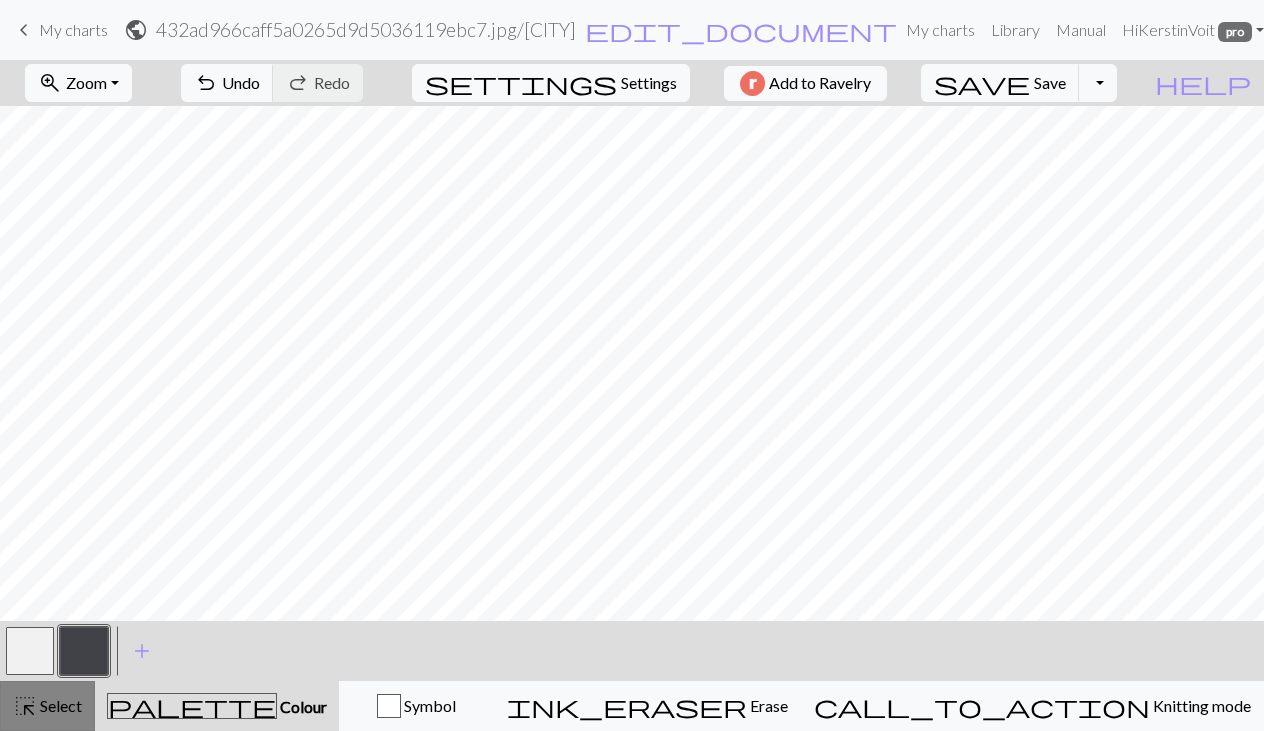 click on "Select" at bounding box center (59, 705) 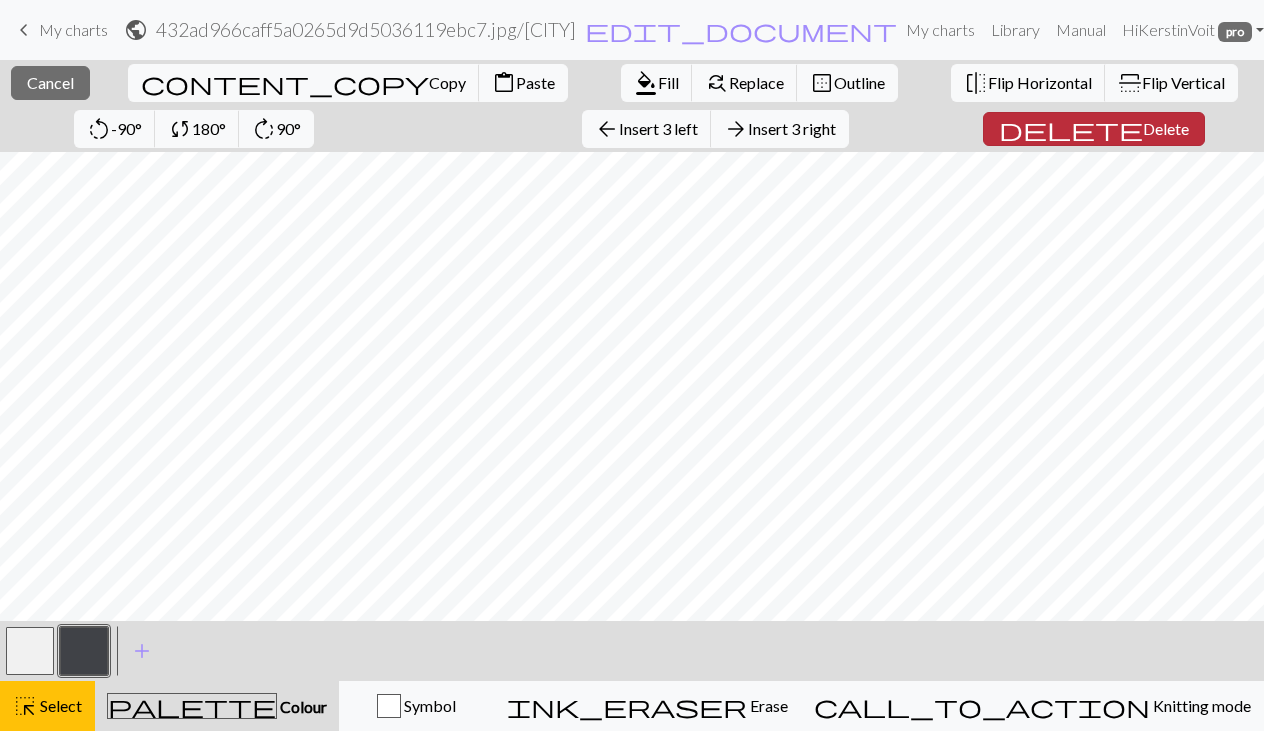 click on "delete" at bounding box center [1071, 129] 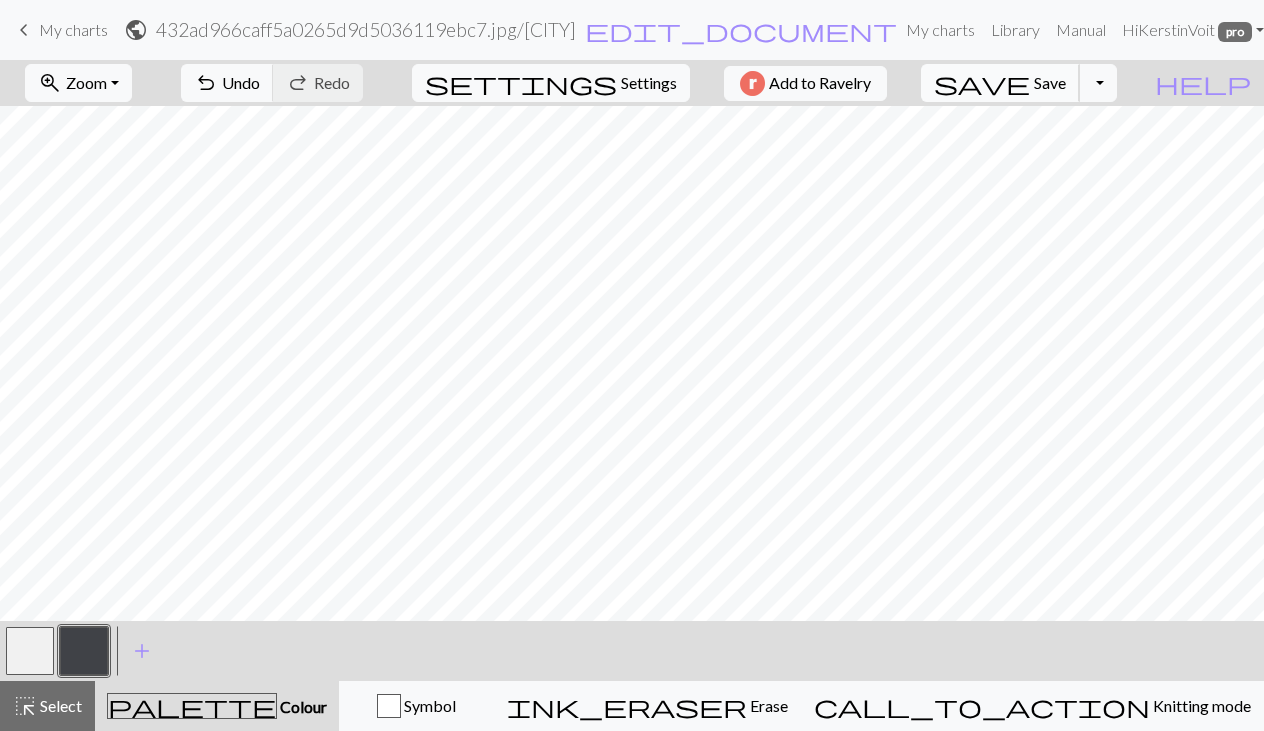 click on "Save" at bounding box center [1050, 82] 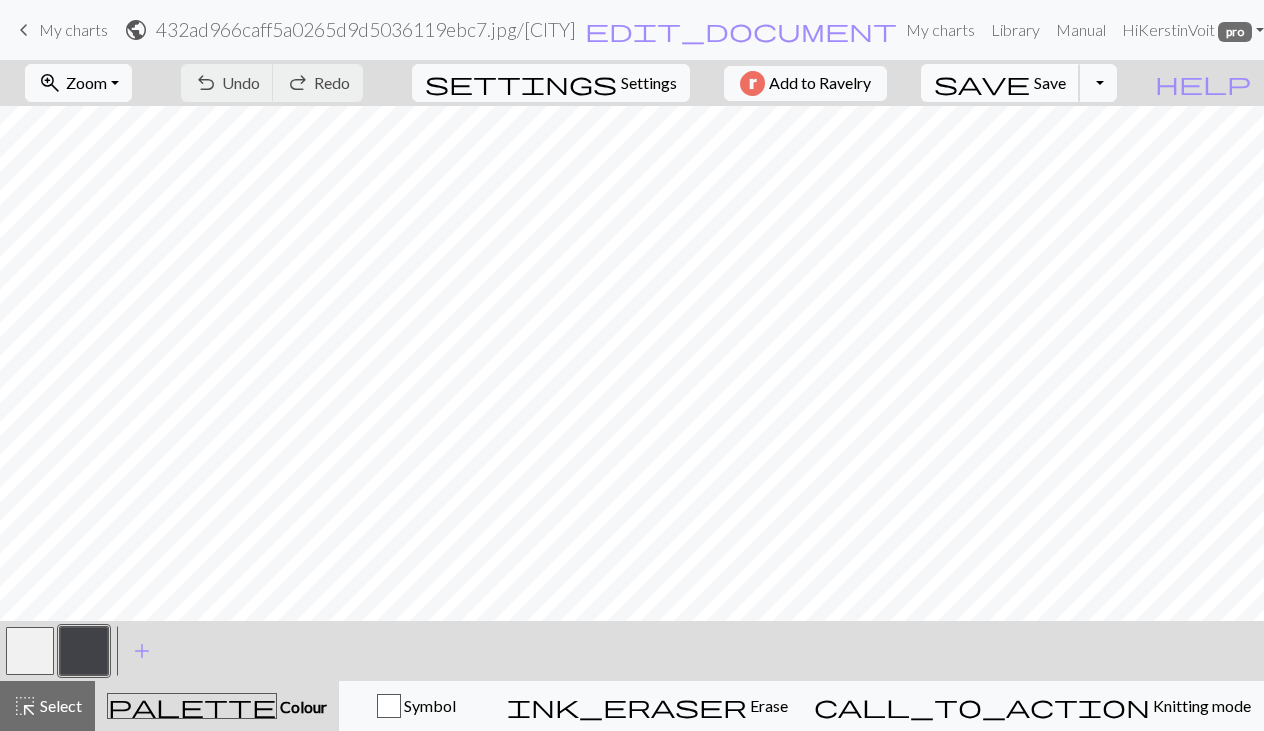 click on "save Save Save" at bounding box center (1000, 83) 